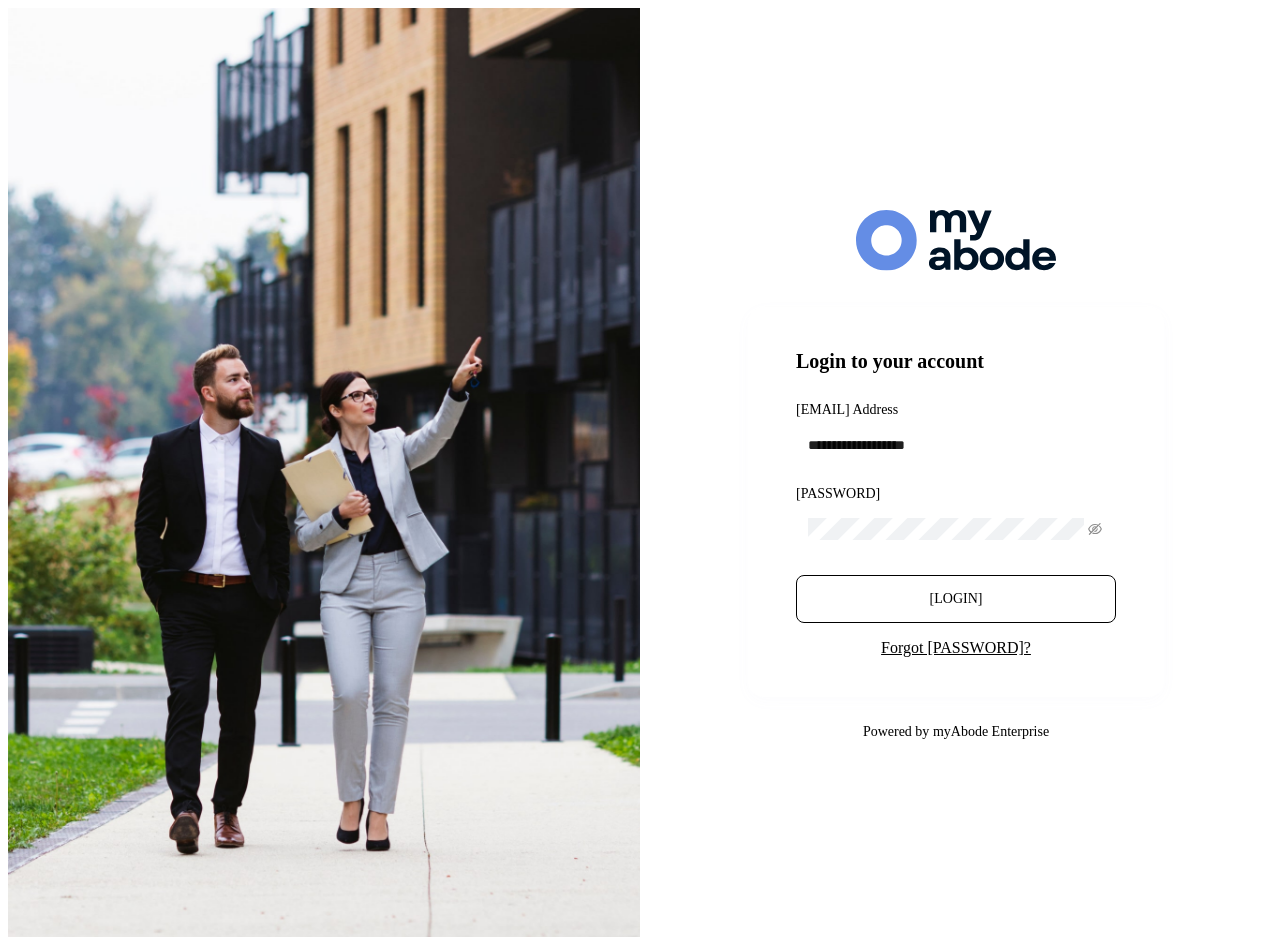 scroll, scrollTop: 0, scrollLeft: 0, axis: both 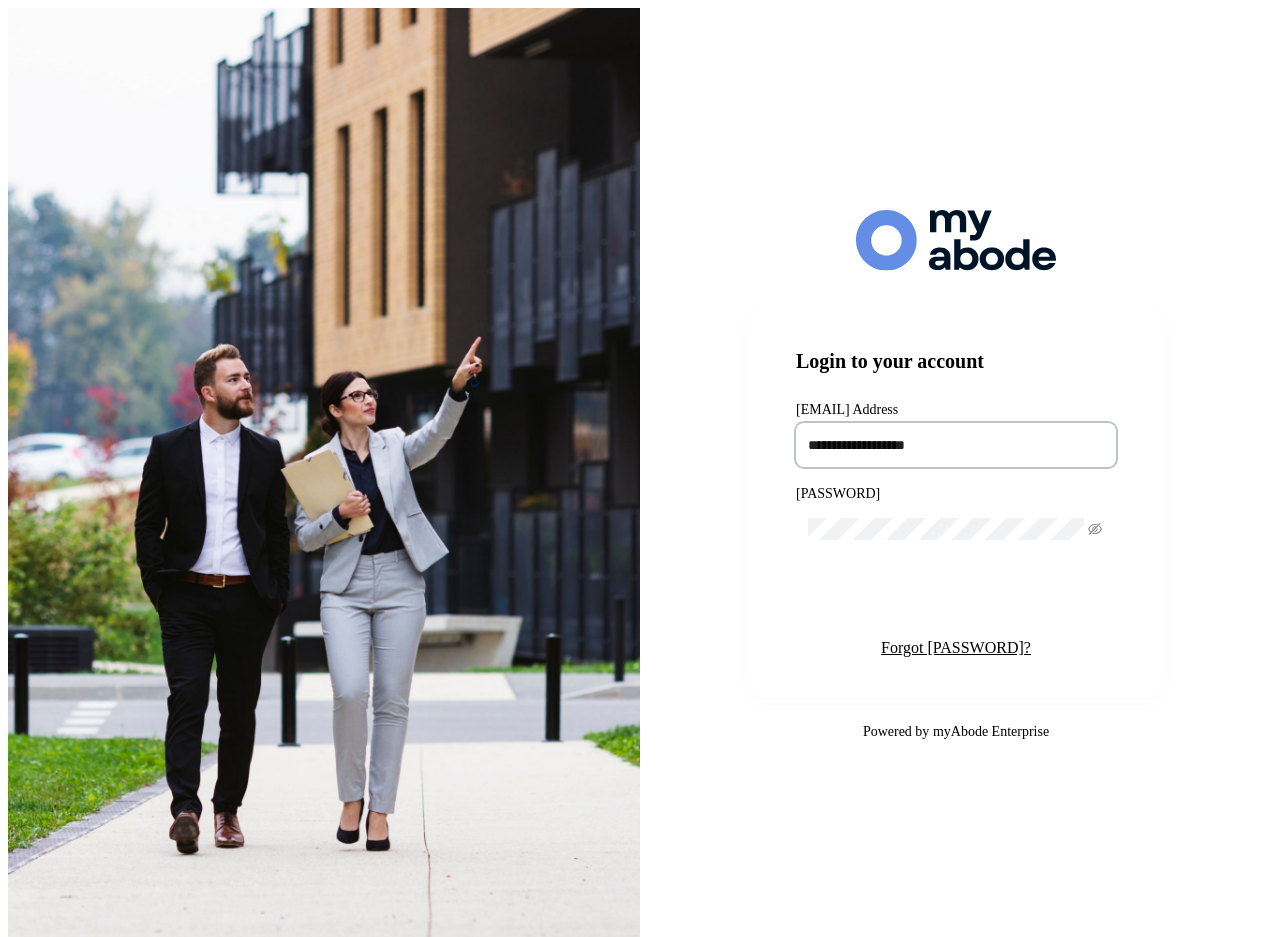 type on "**********" 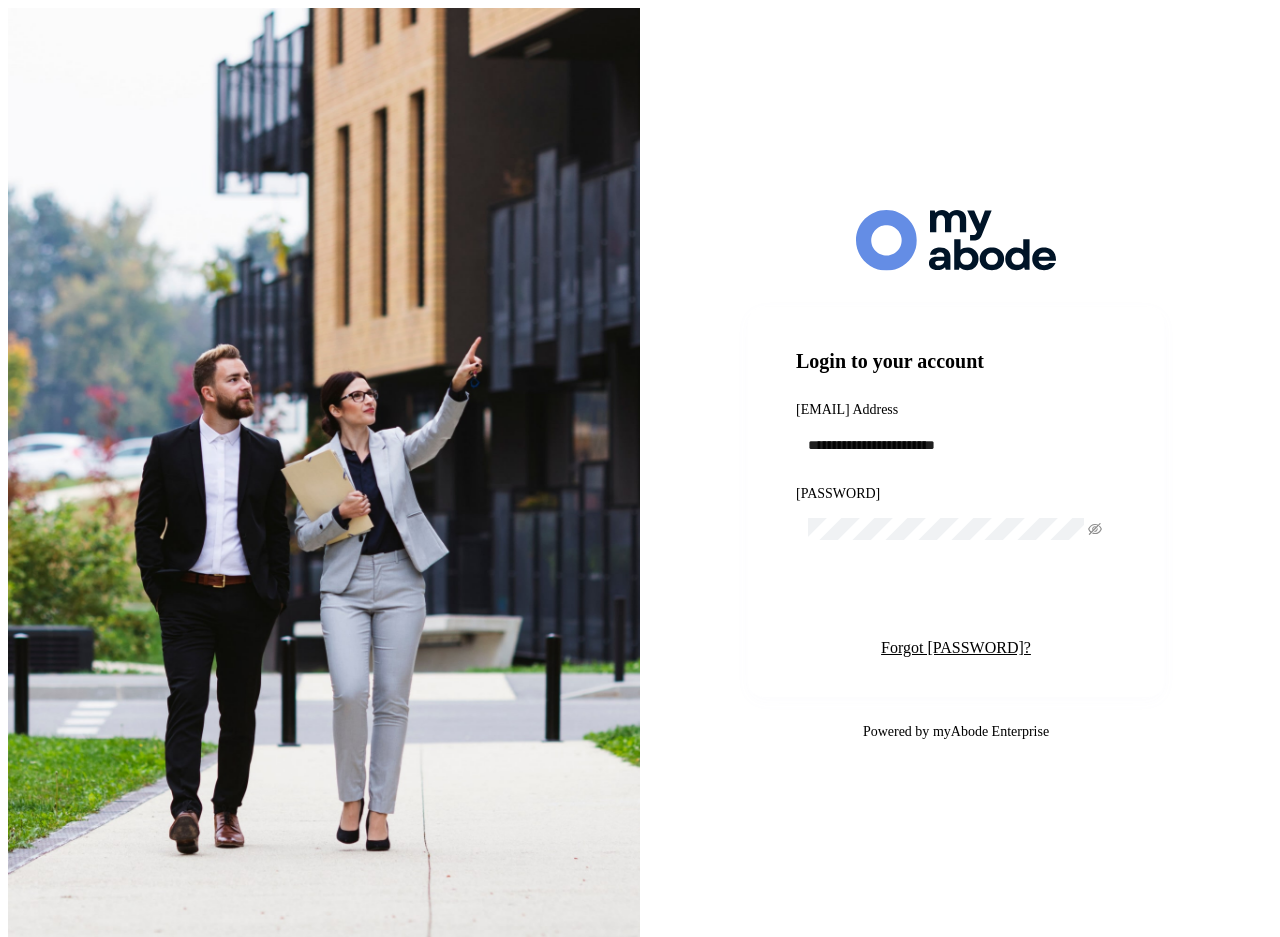 click on "[LOGIN]" at bounding box center (956, 599) 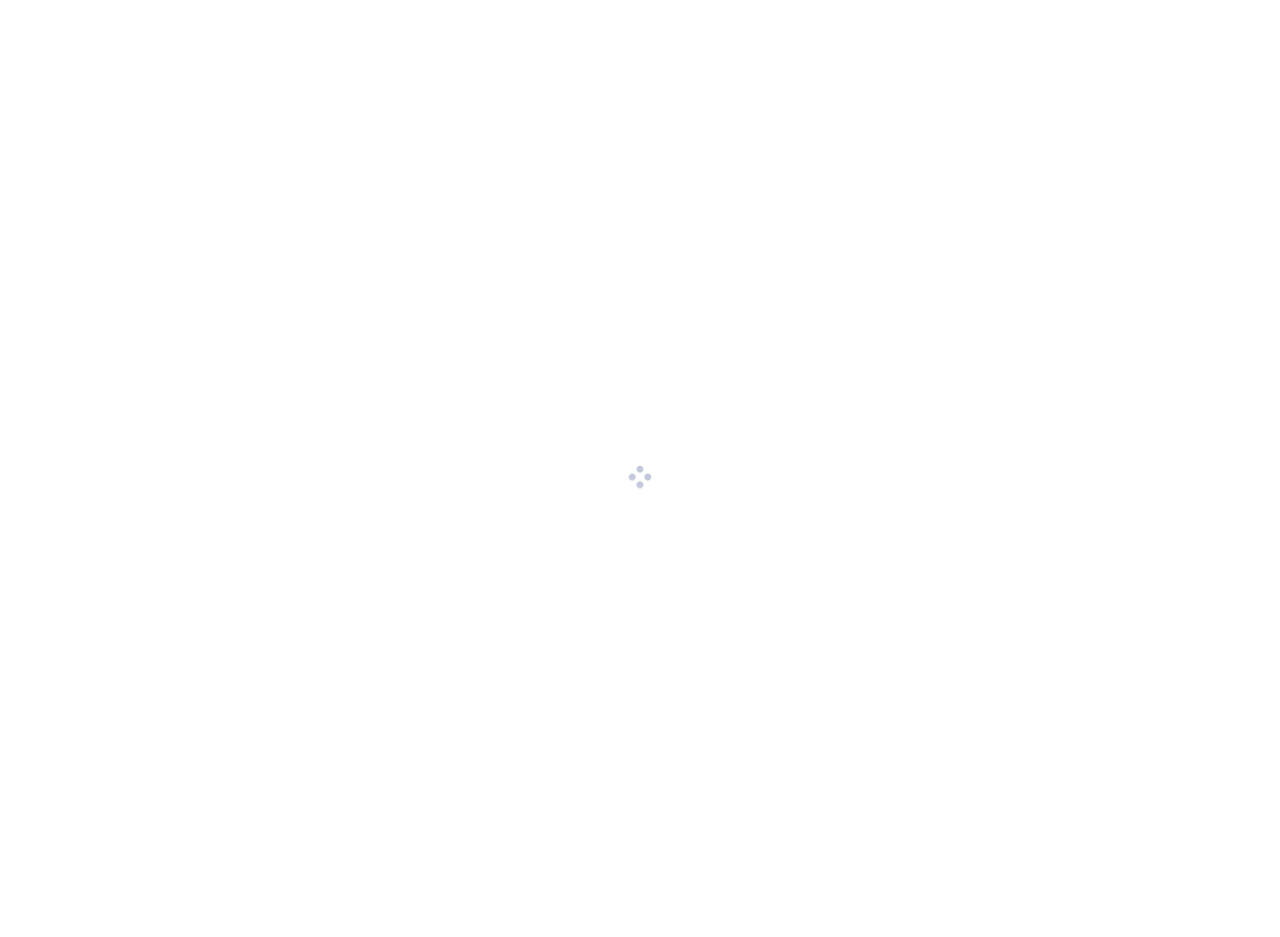 scroll, scrollTop: 0, scrollLeft: 0, axis: both 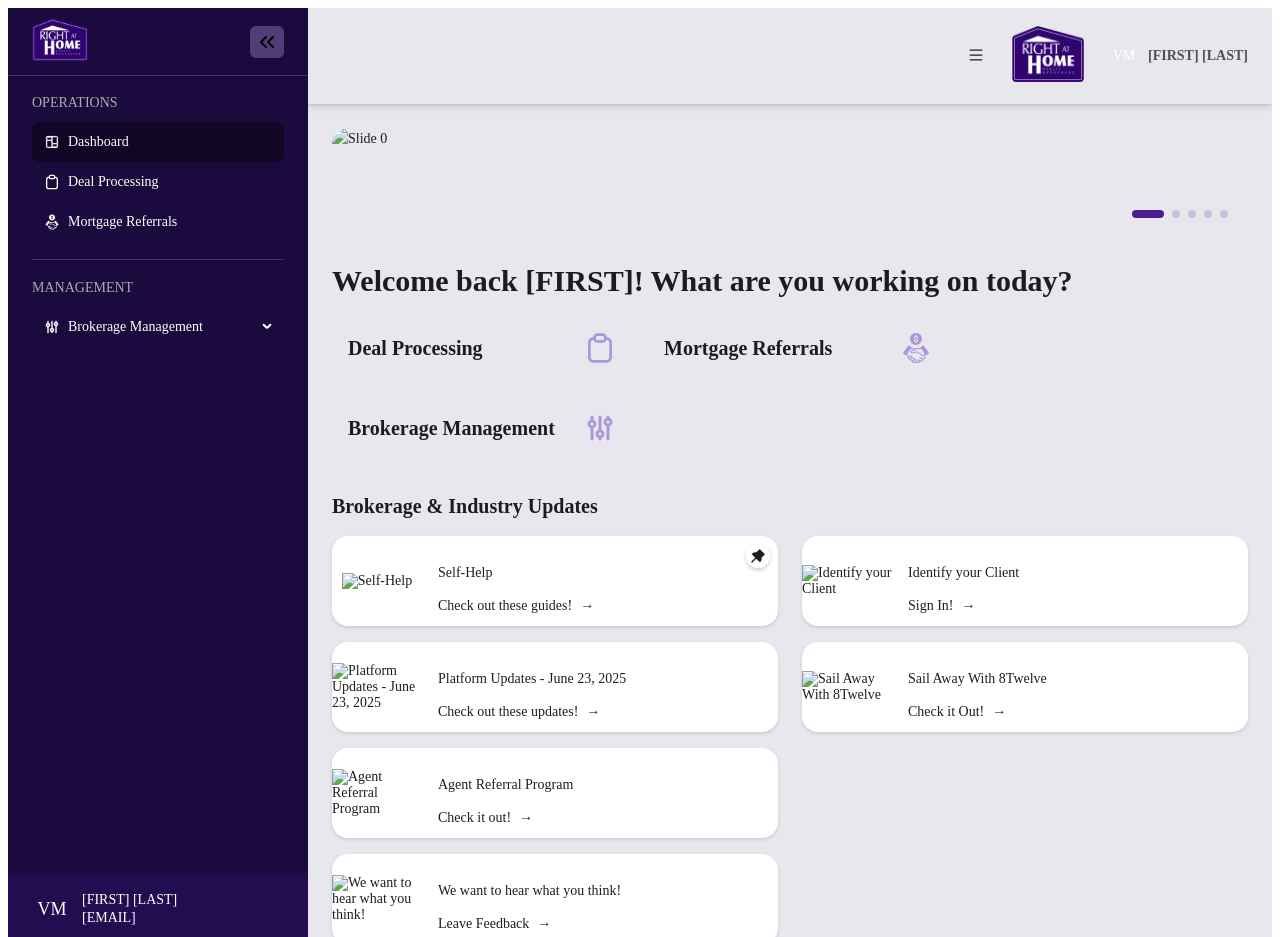click on "Brokerage Management" at bounding box center (170, 327) 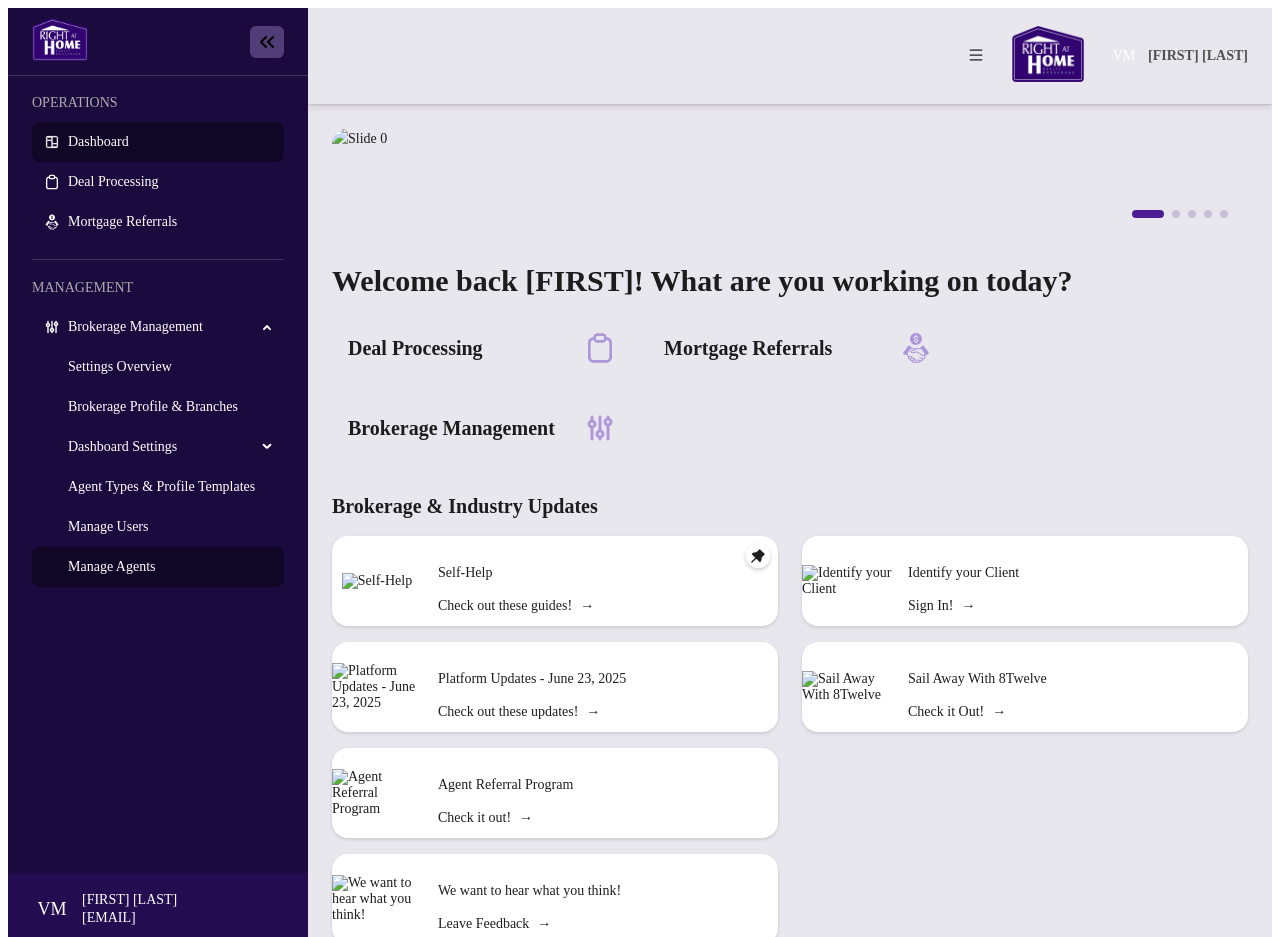 click on "Manage Agents" at bounding box center [111, 566] 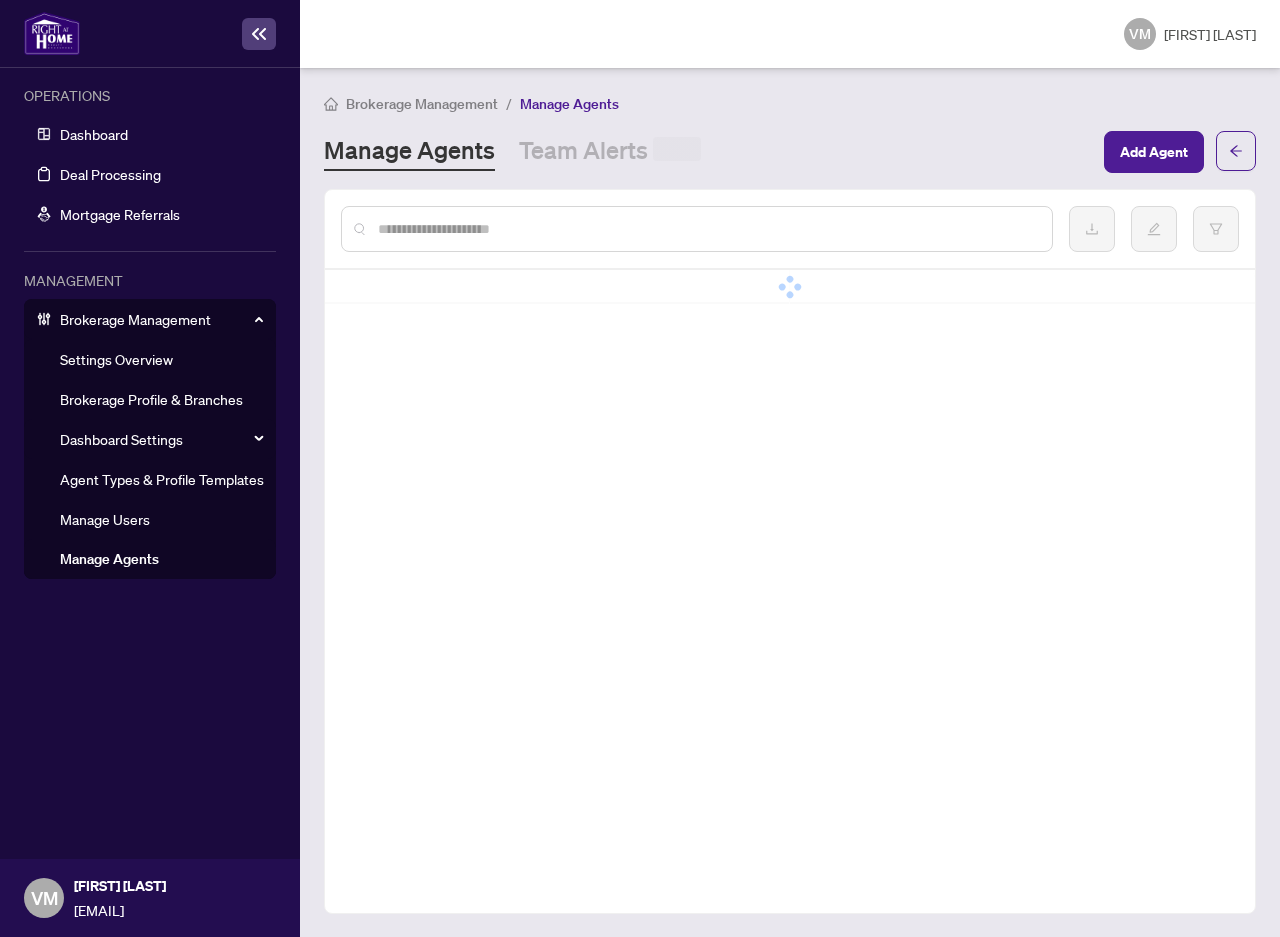 click at bounding box center (707, 229) 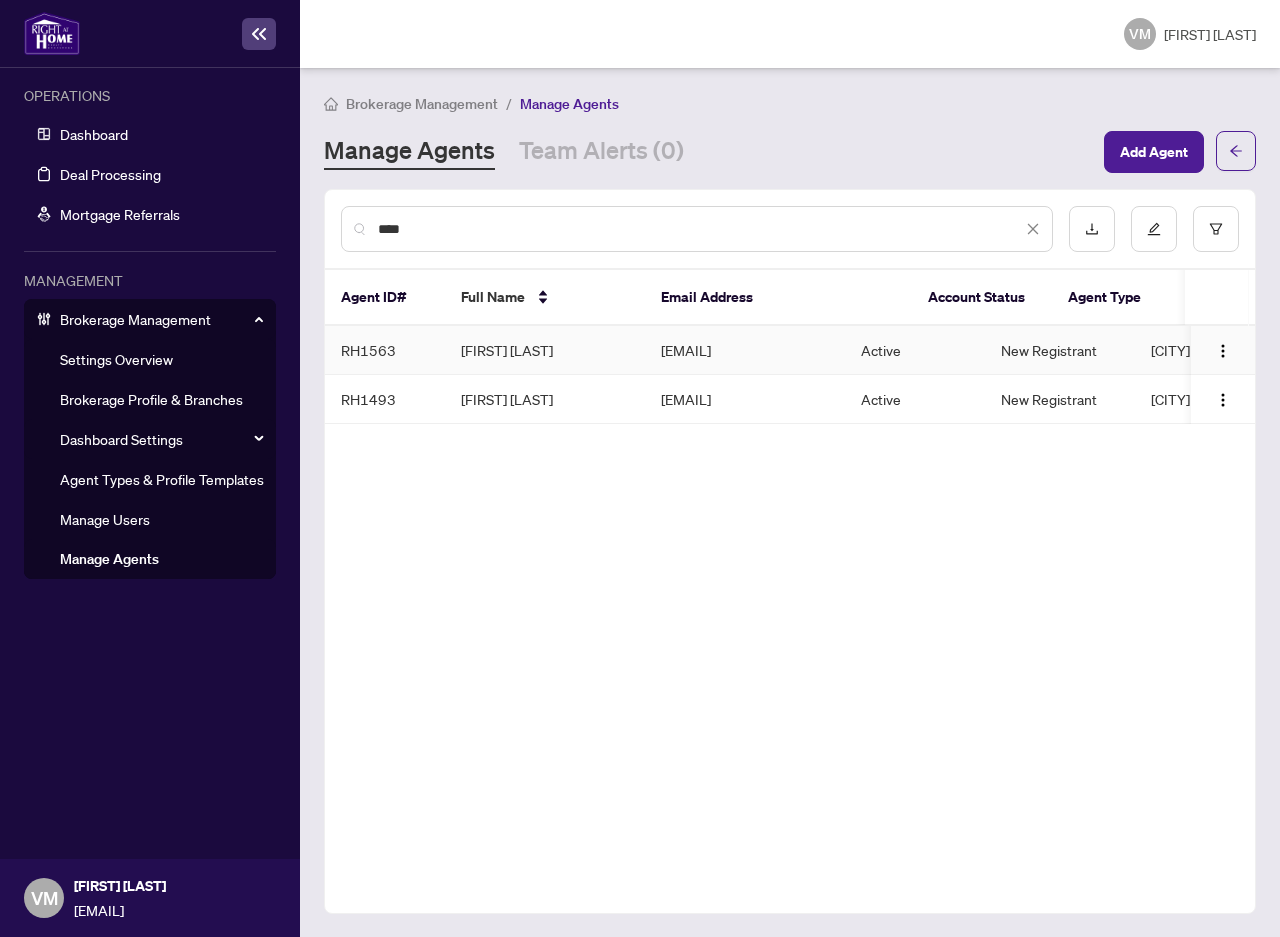 type on "****" 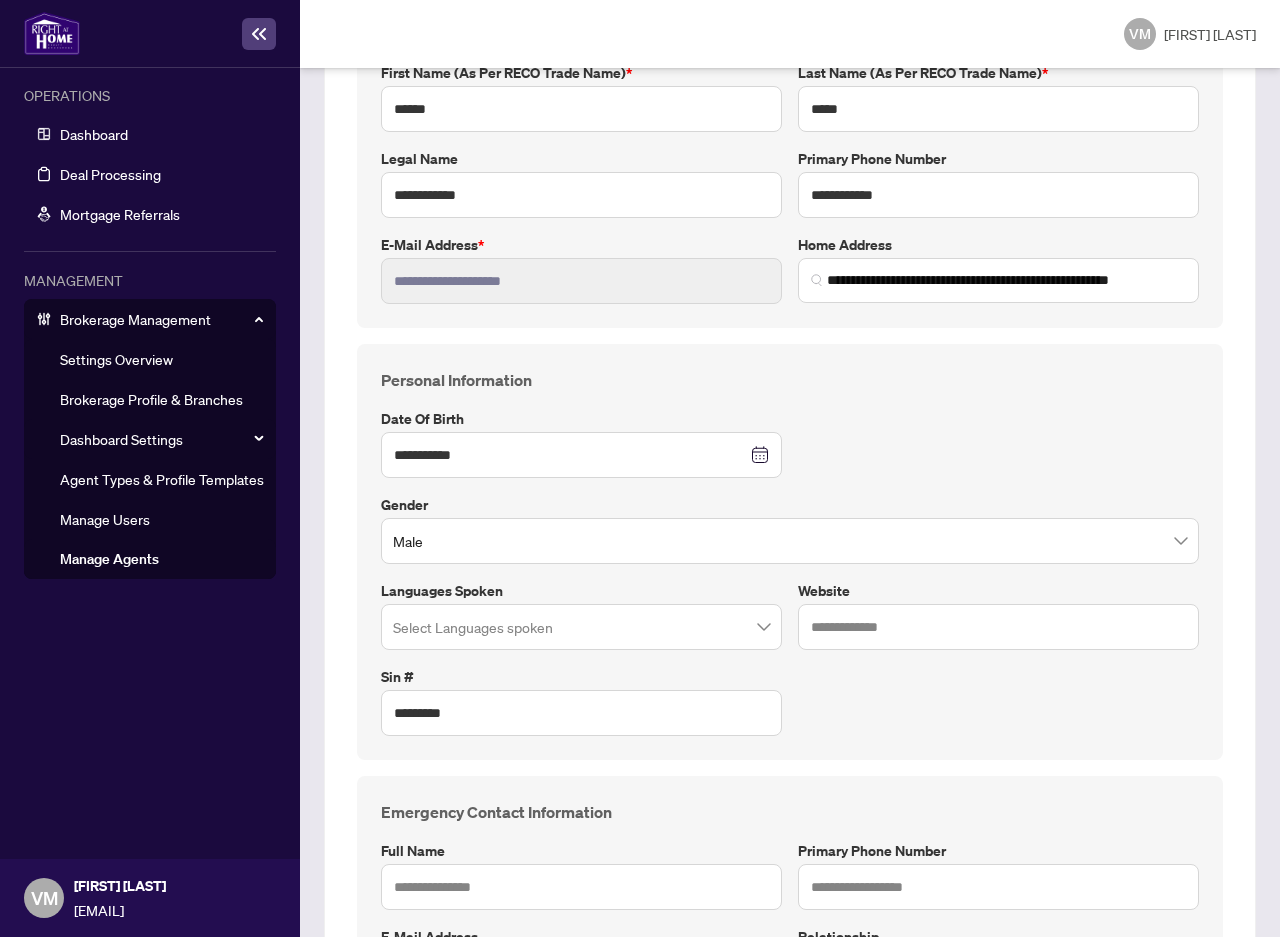 scroll, scrollTop: 0, scrollLeft: 0, axis: both 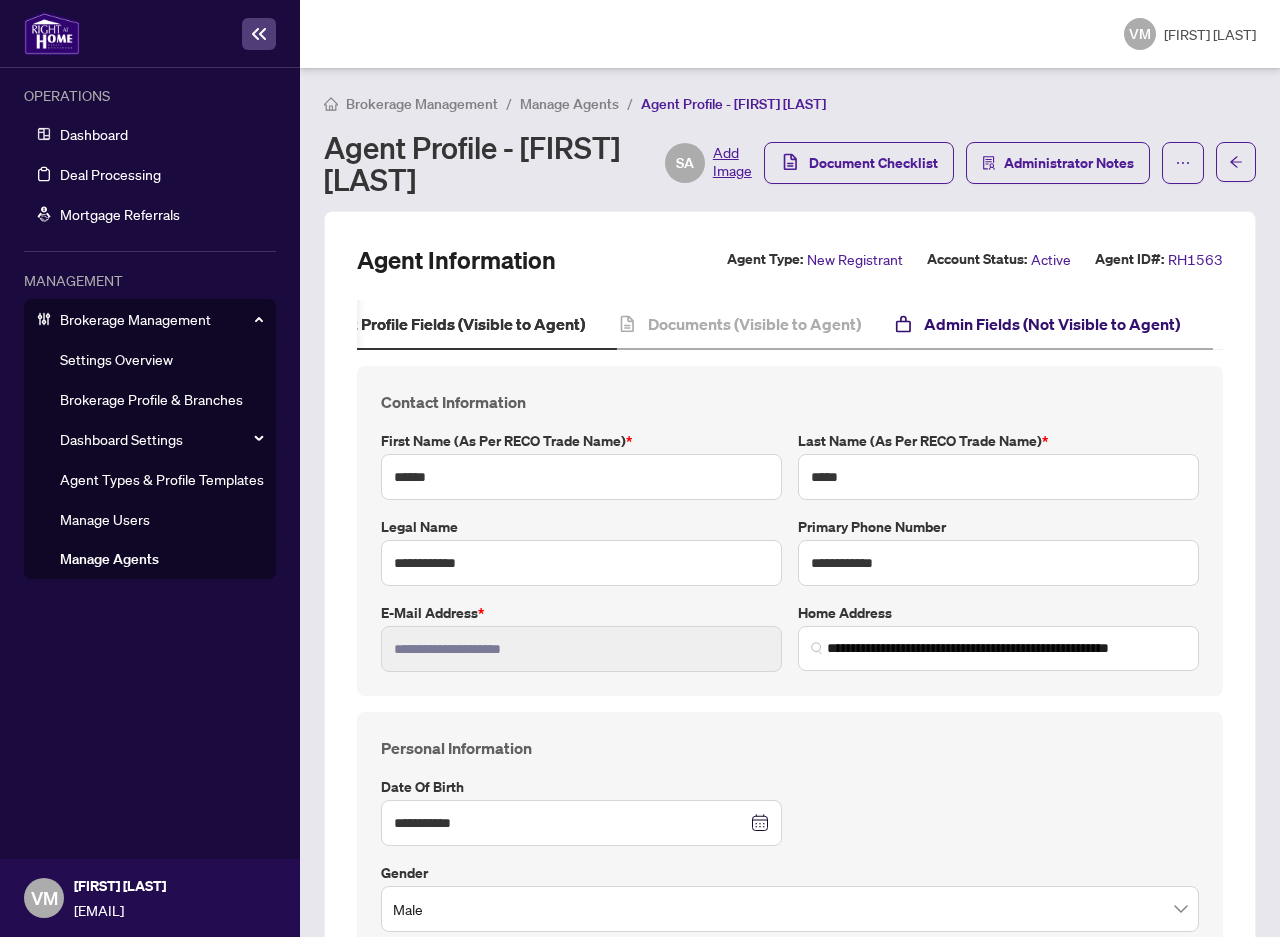 click on "Admin Fields (Not Visible to Agent)" at bounding box center (1052, 324) 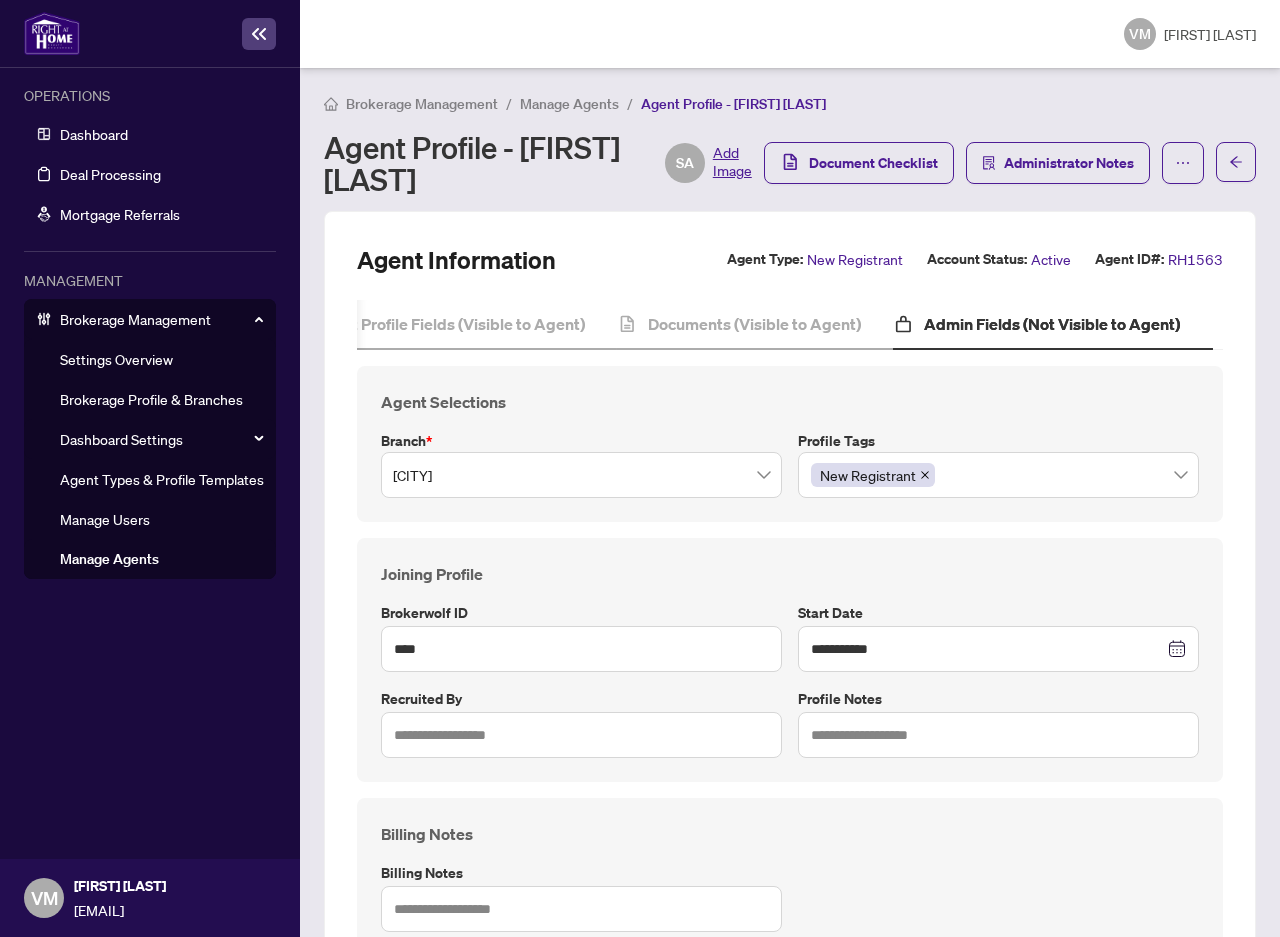 click on "Manage Agents" at bounding box center [569, 104] 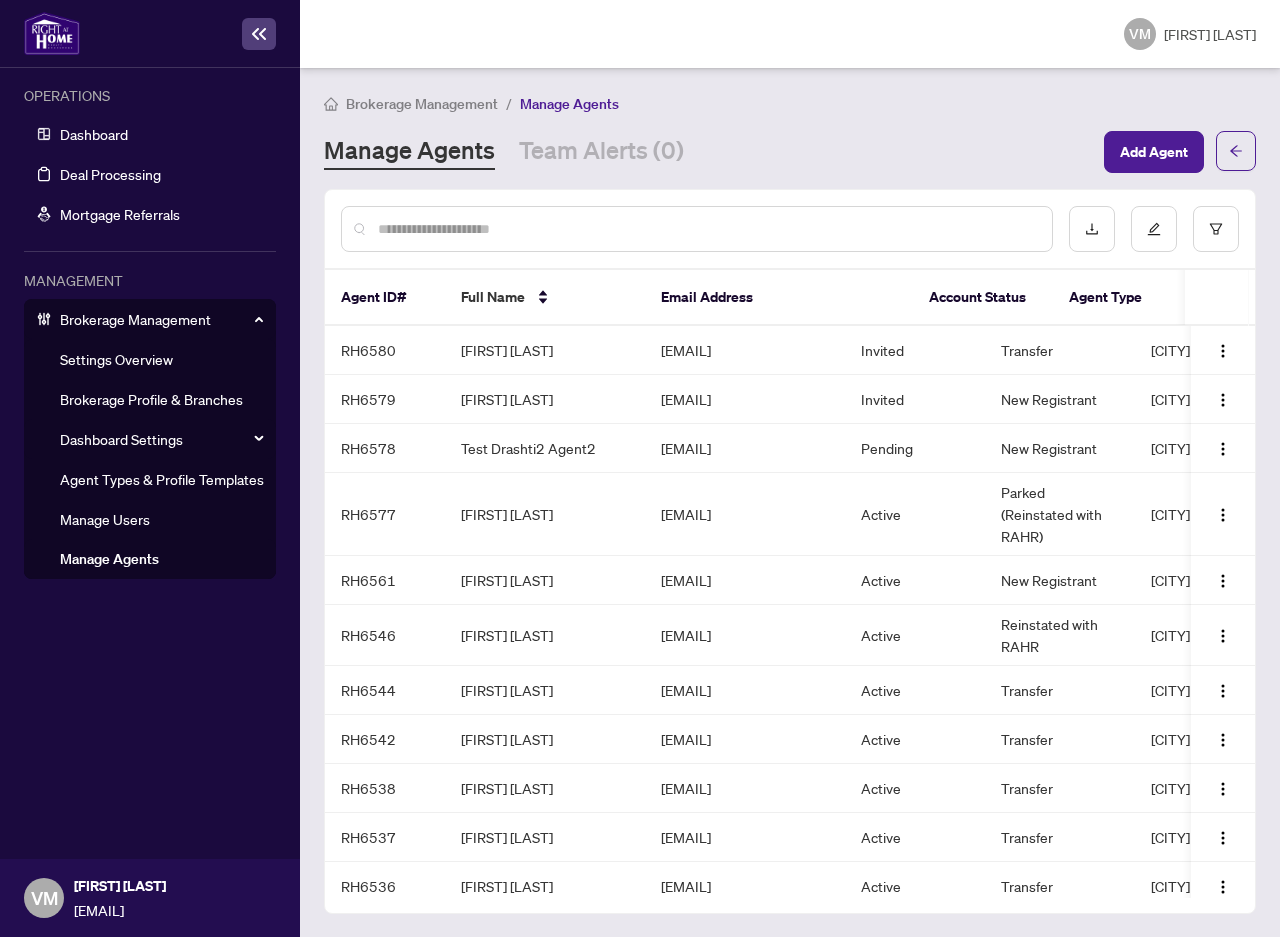 click at bounding box center (707, 229) 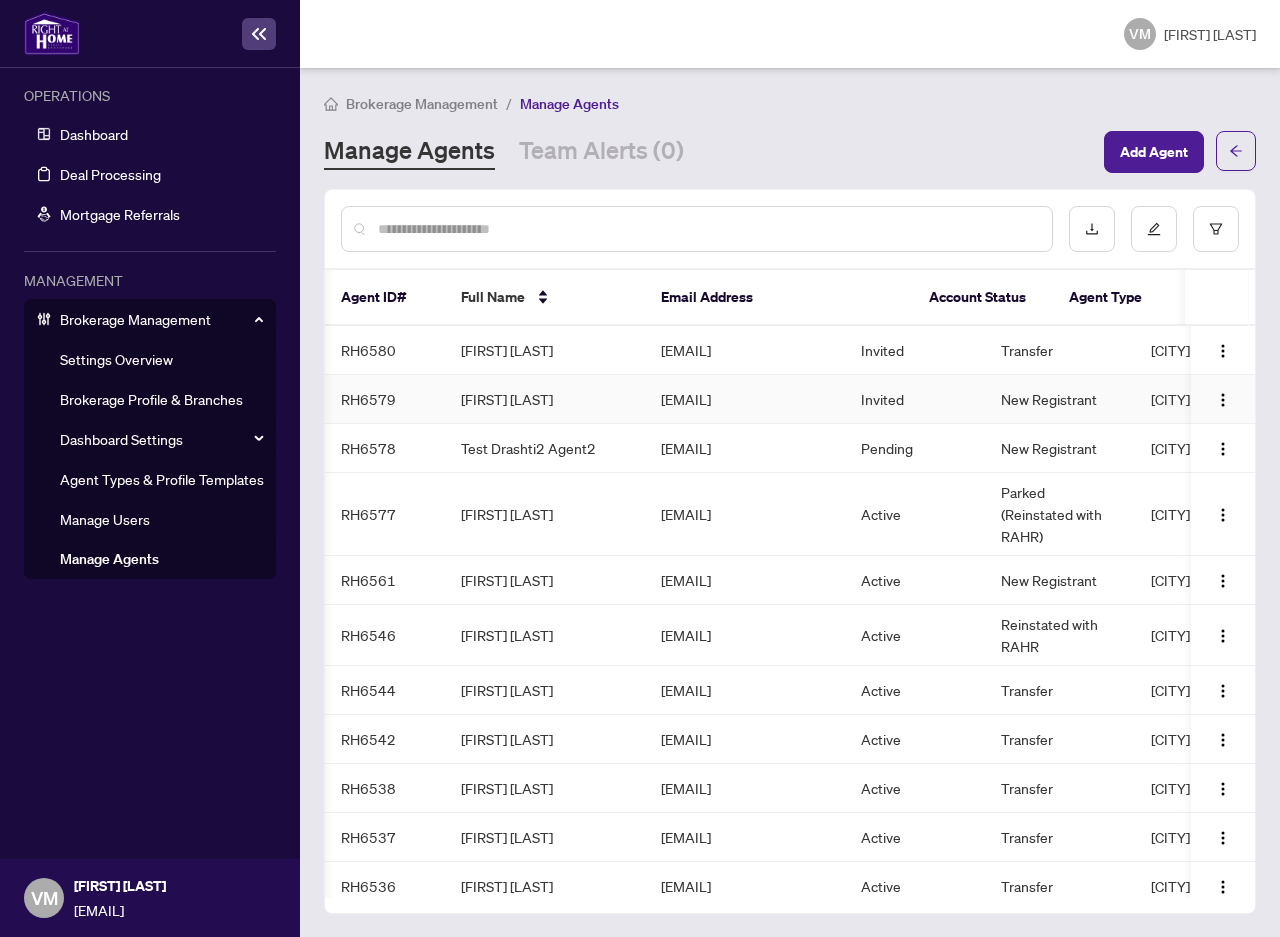 scroll, scrollTop: 0, scrollLeft: 125, axis: horizontal 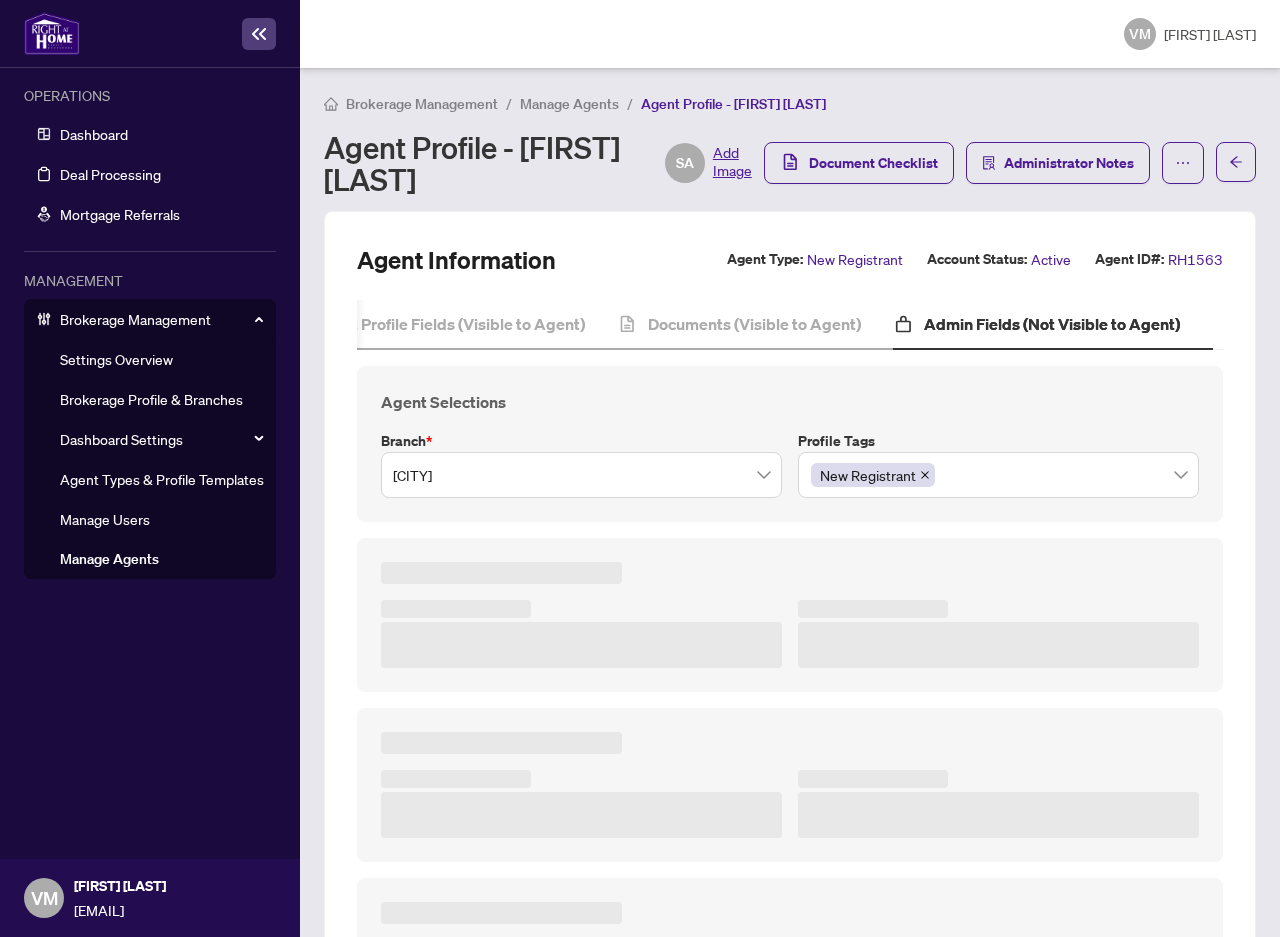 click on "Manage Agents" at bounding box center (109, 559) 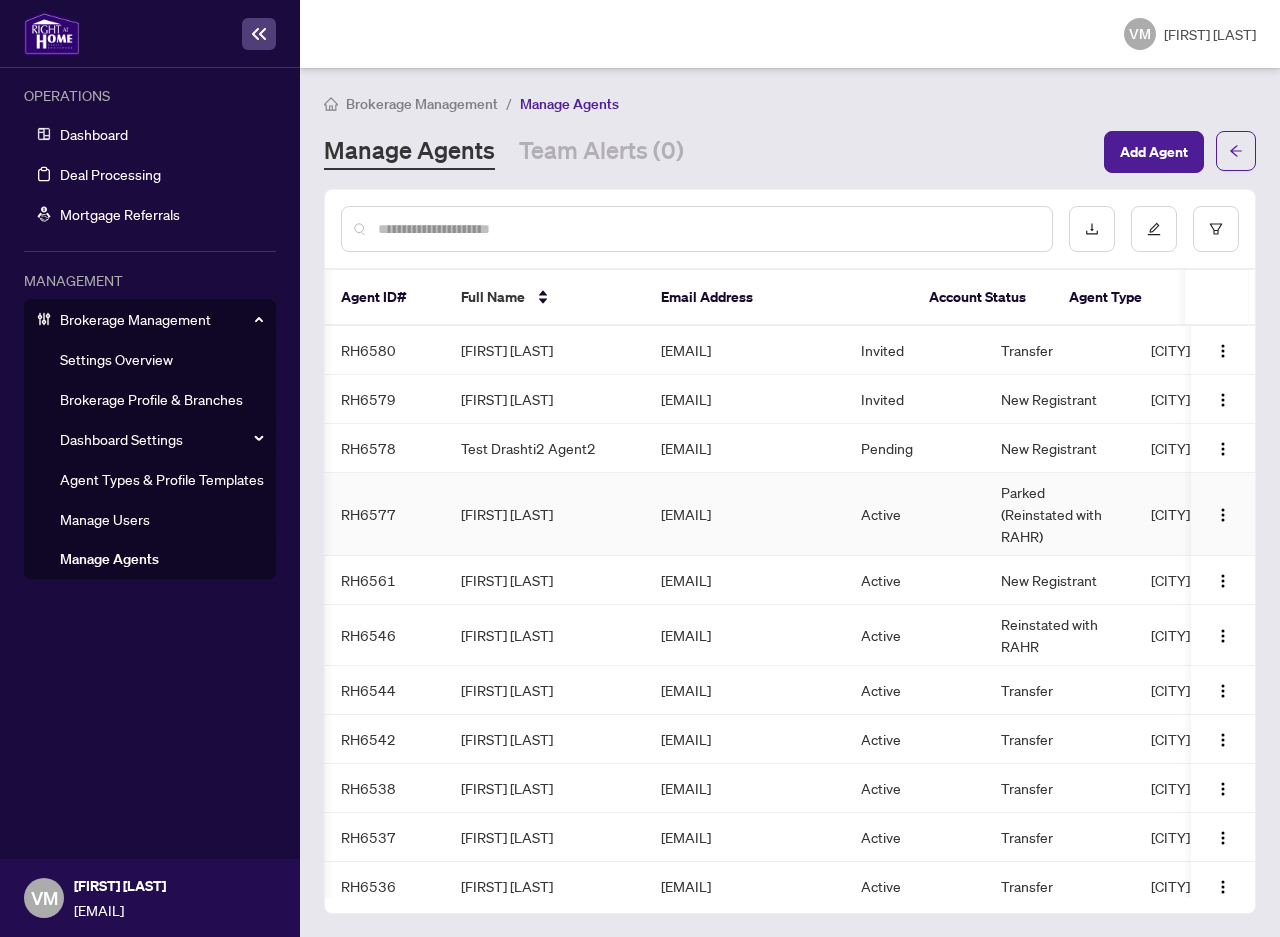 scroll, scrollTop: 0, scrollLeft: 104, axis: horizontal 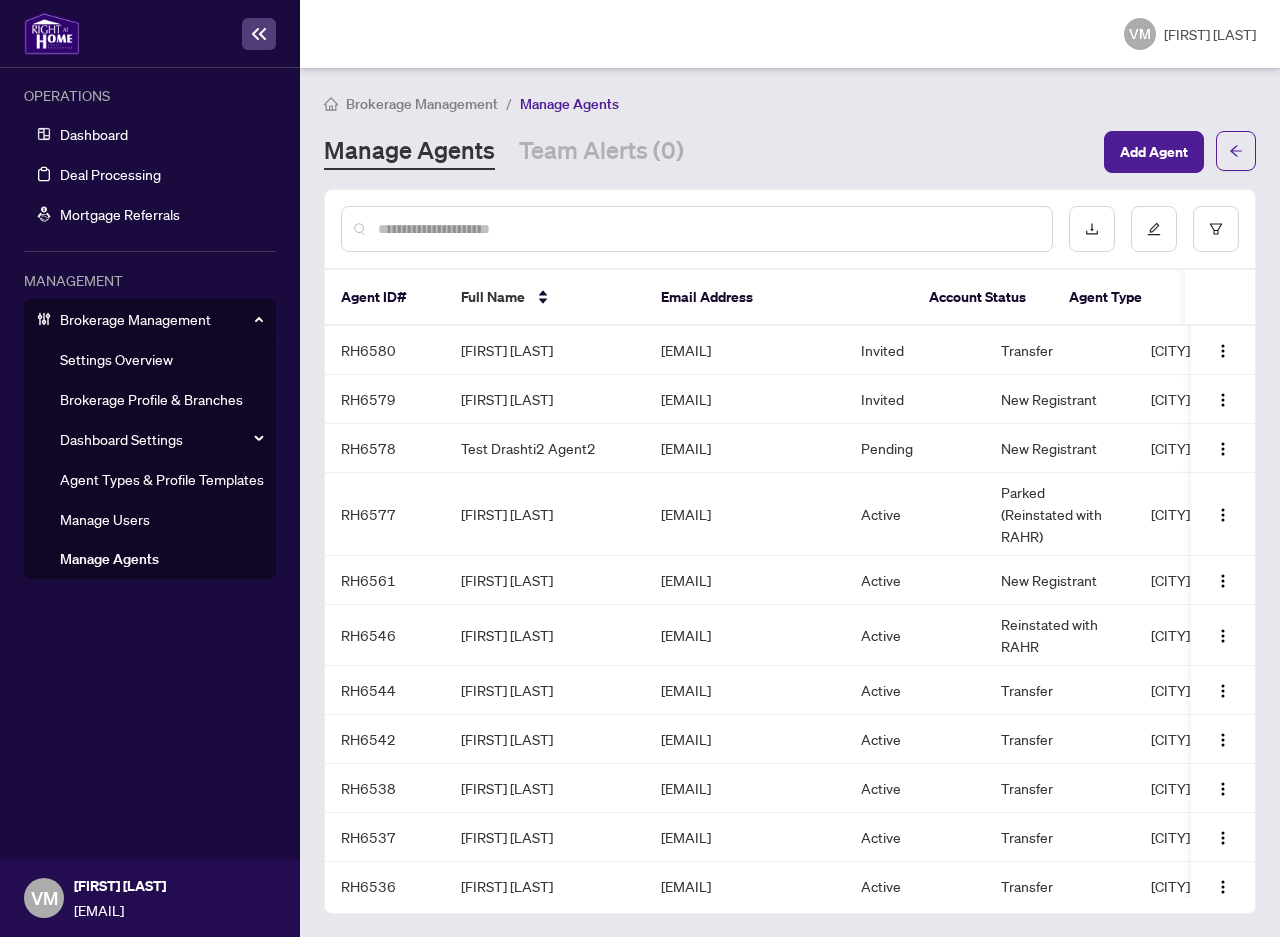 click at bounding box center [707, 229] 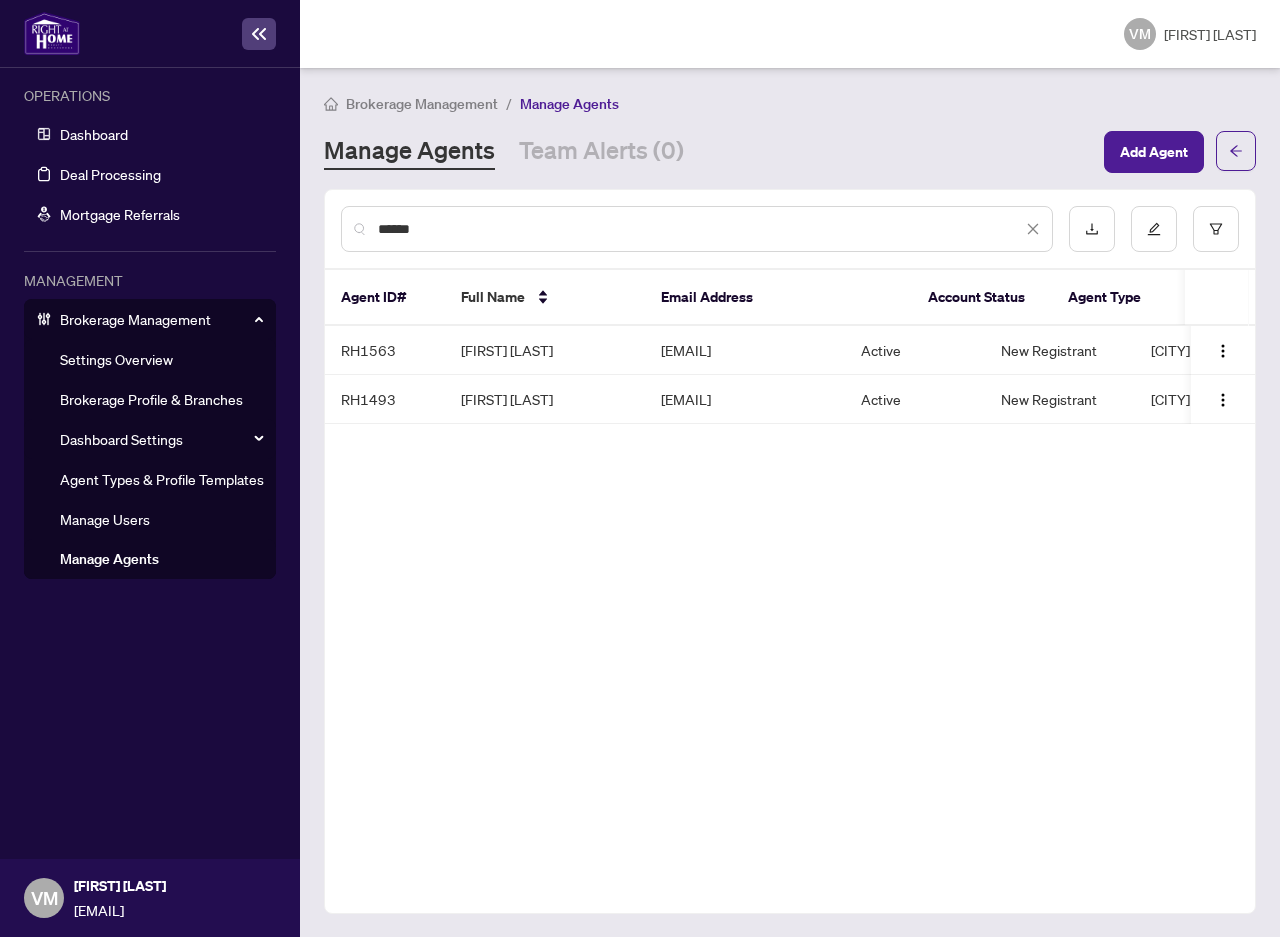 type on "******" 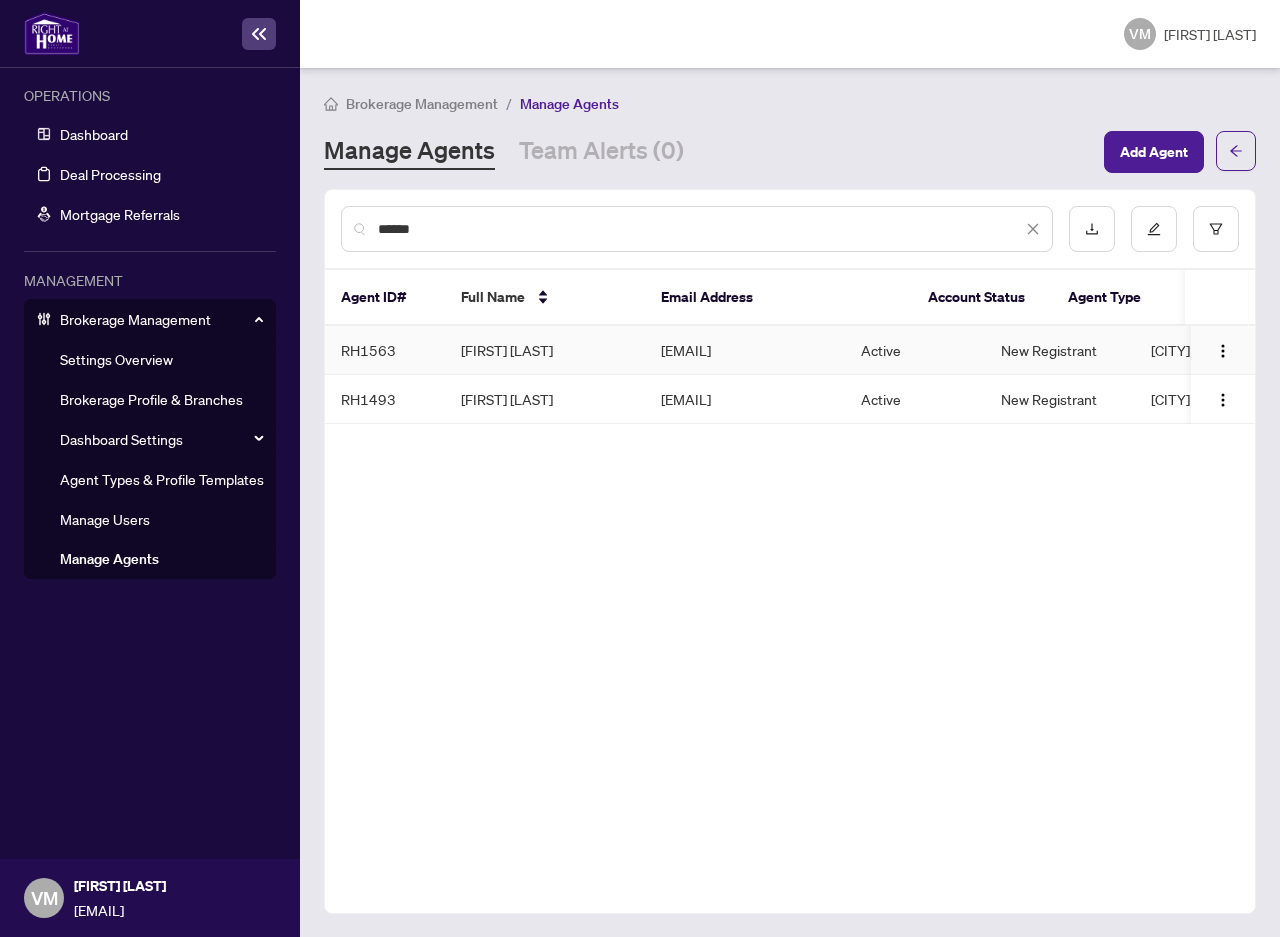 click on "[FIRST] [LAST]" at bounding box center [545, 350] 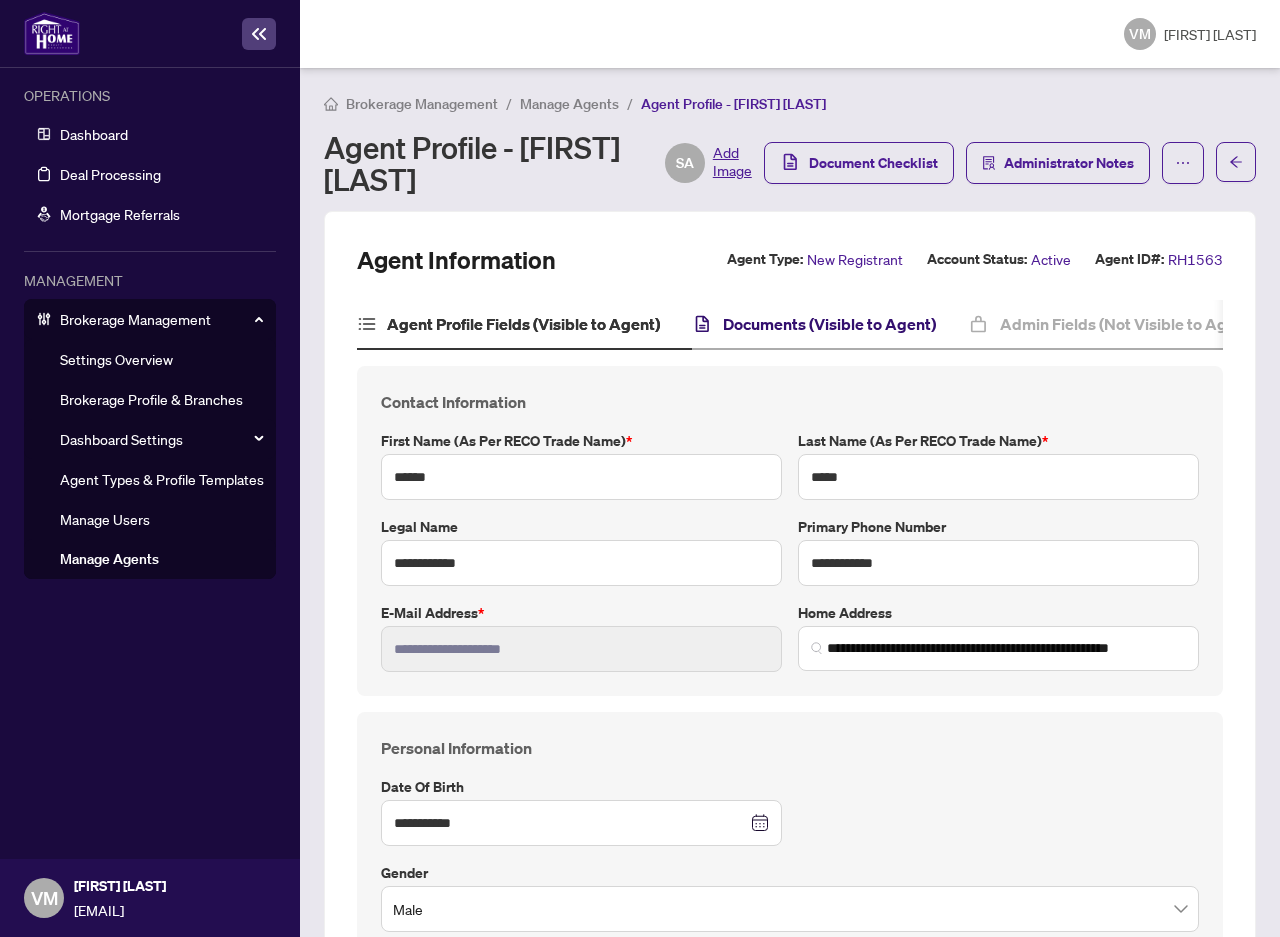 click on "Documents (Visible to Agent)" at bounding box center (829, 324) 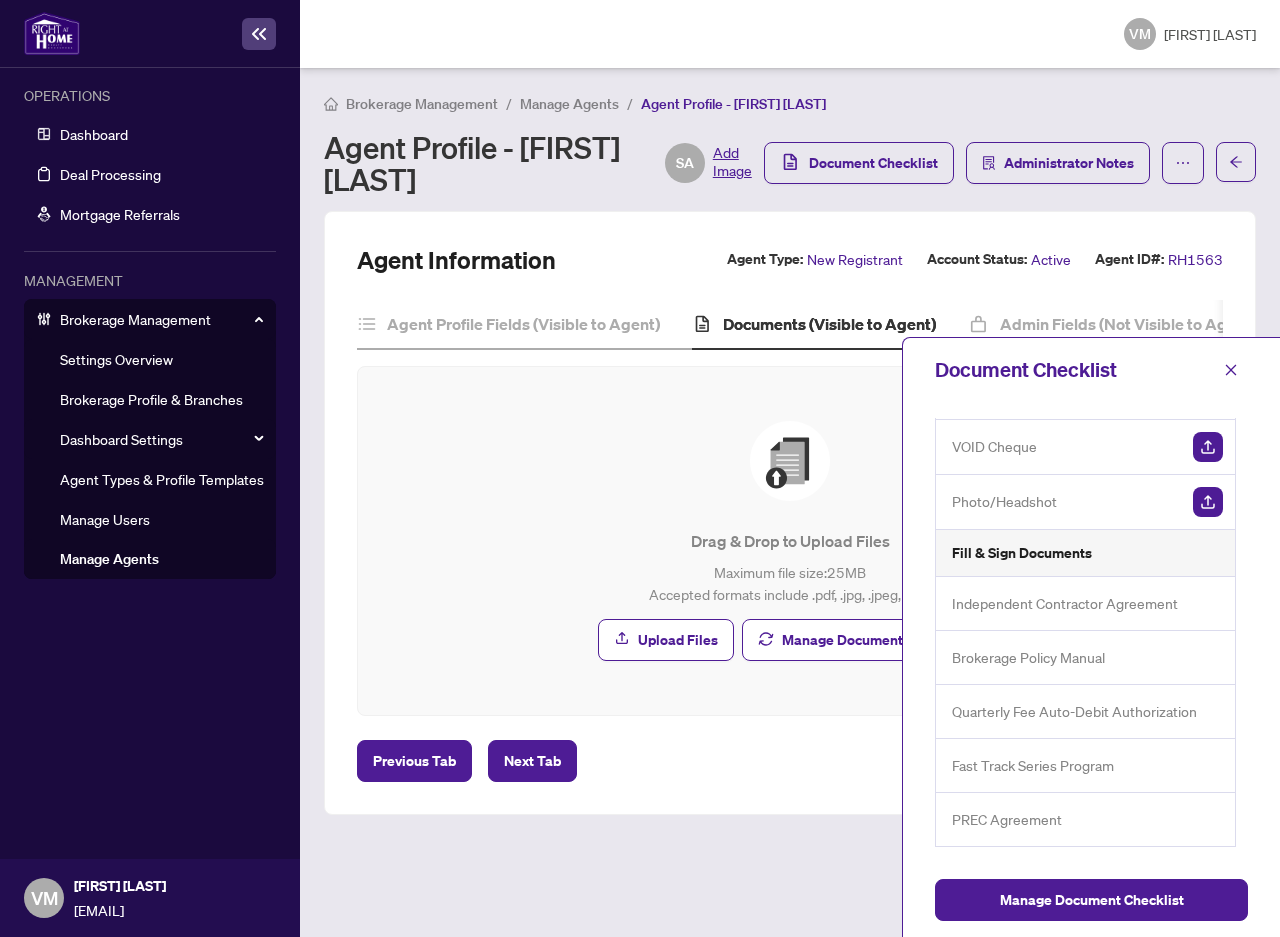 scroll, scrollTop: 0, scrollLeft: 0, axis: both 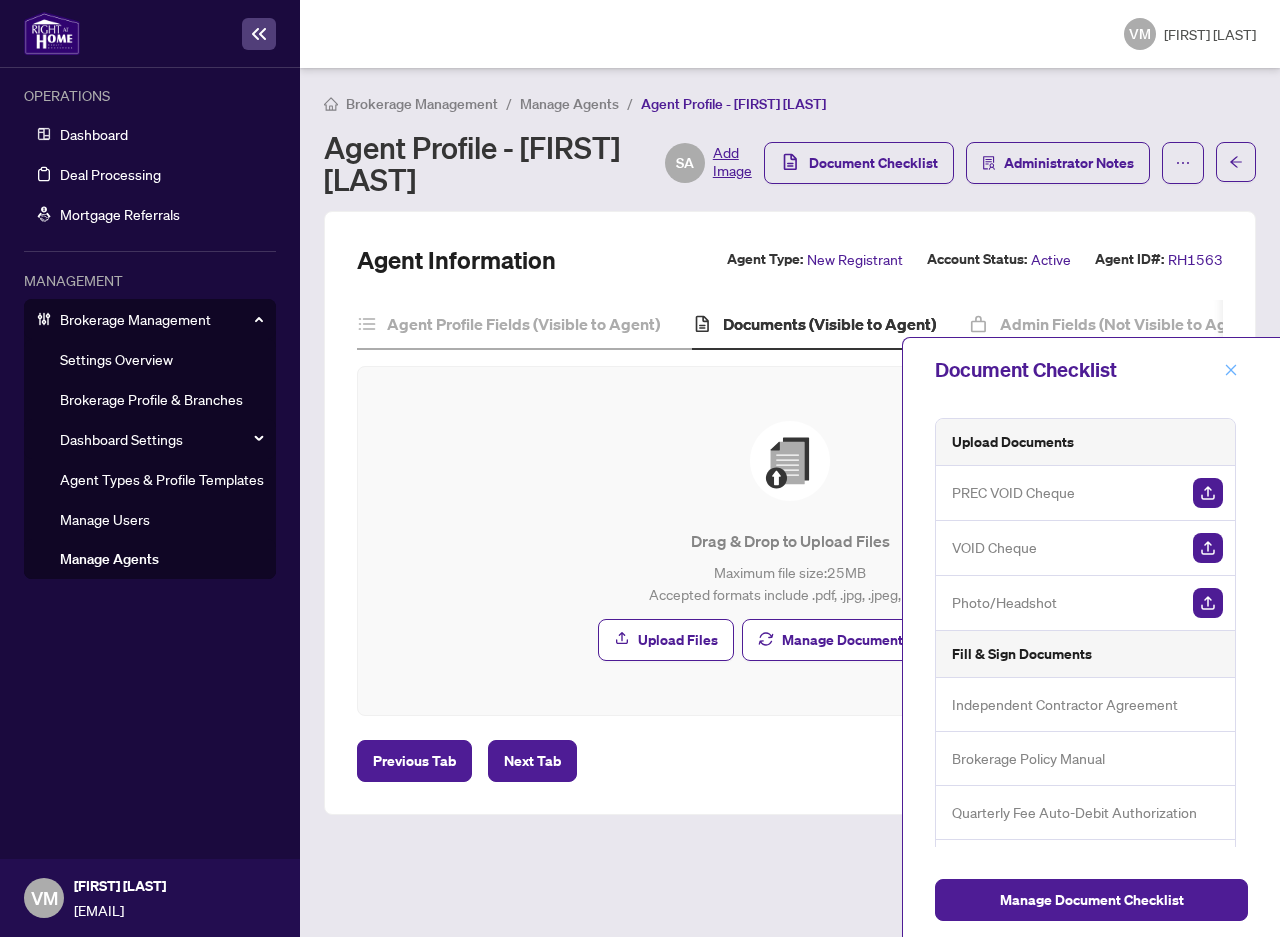 click at bounding box center (1231, 369) 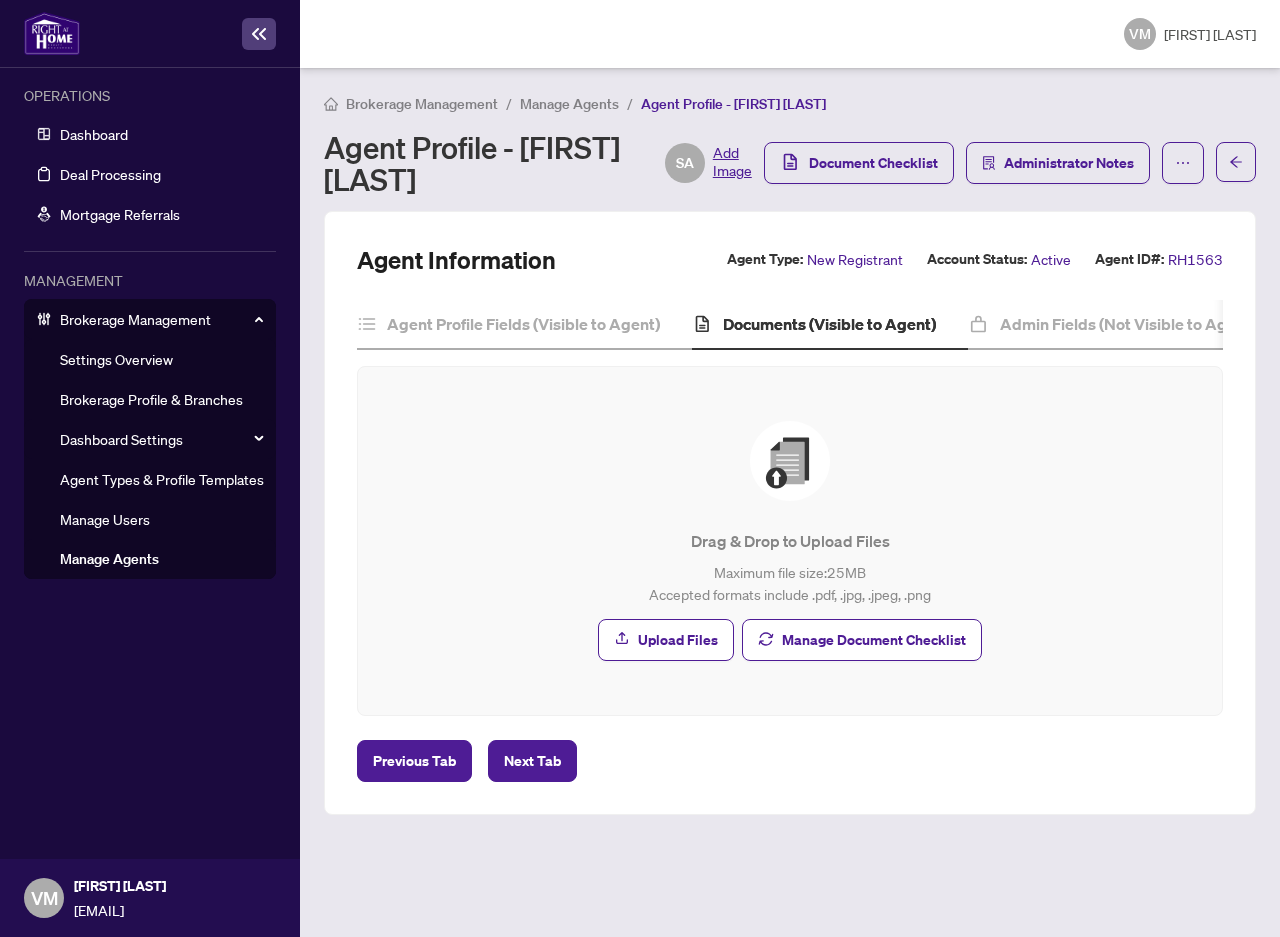 click on "Manage Agents" at bounding box center [109, 559] 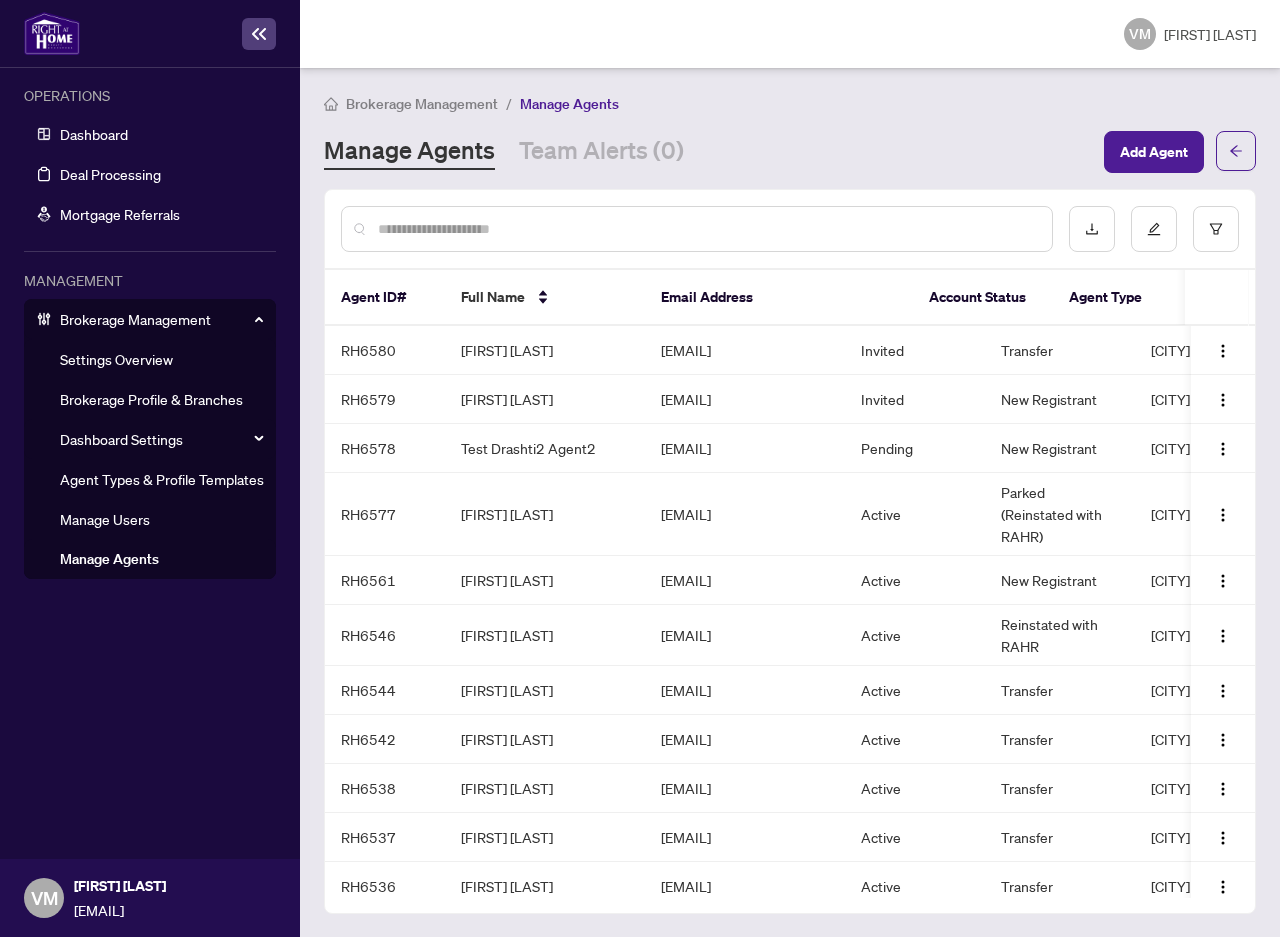 click at bounding box center [707, 229] 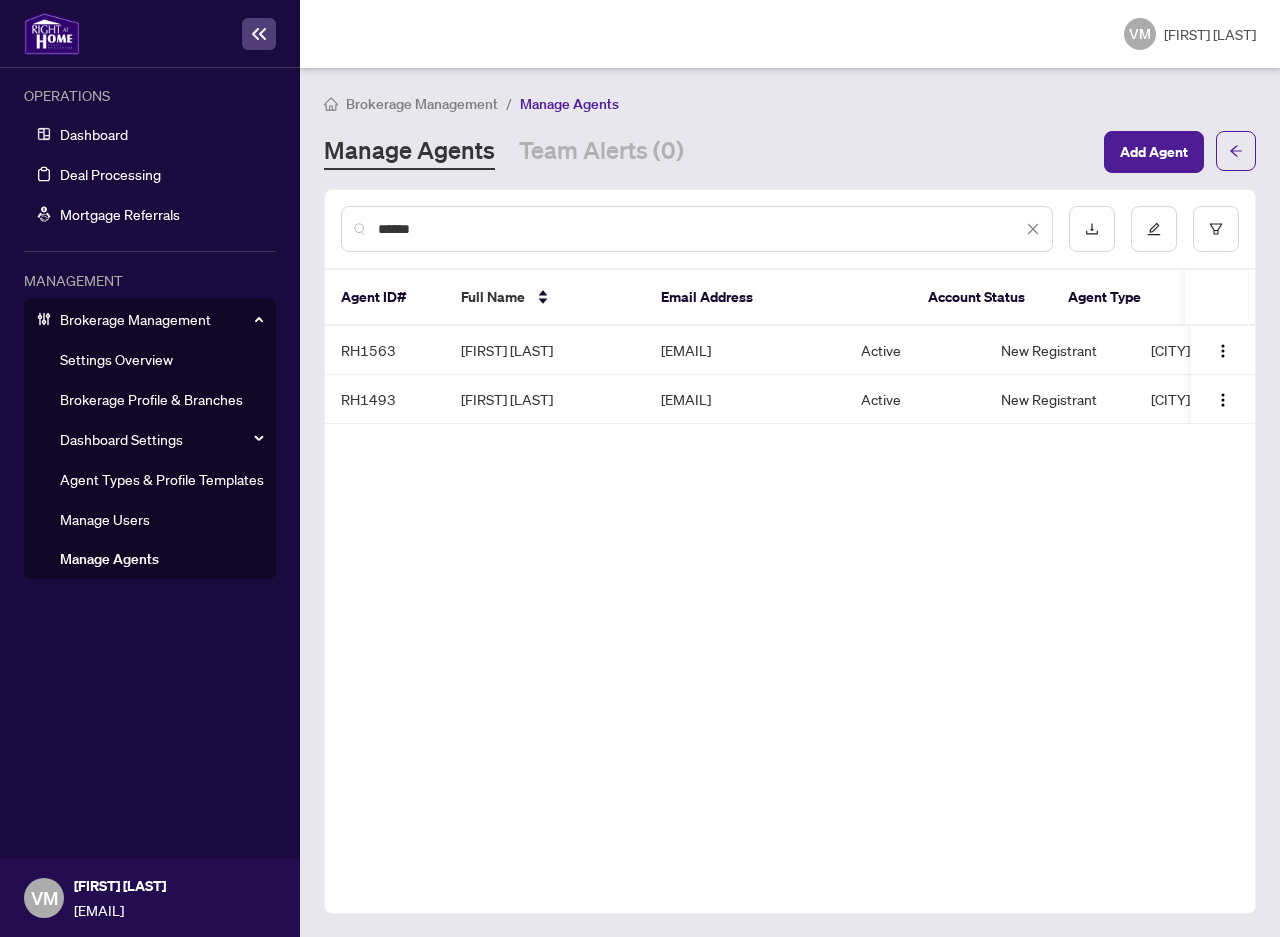 type on "******" 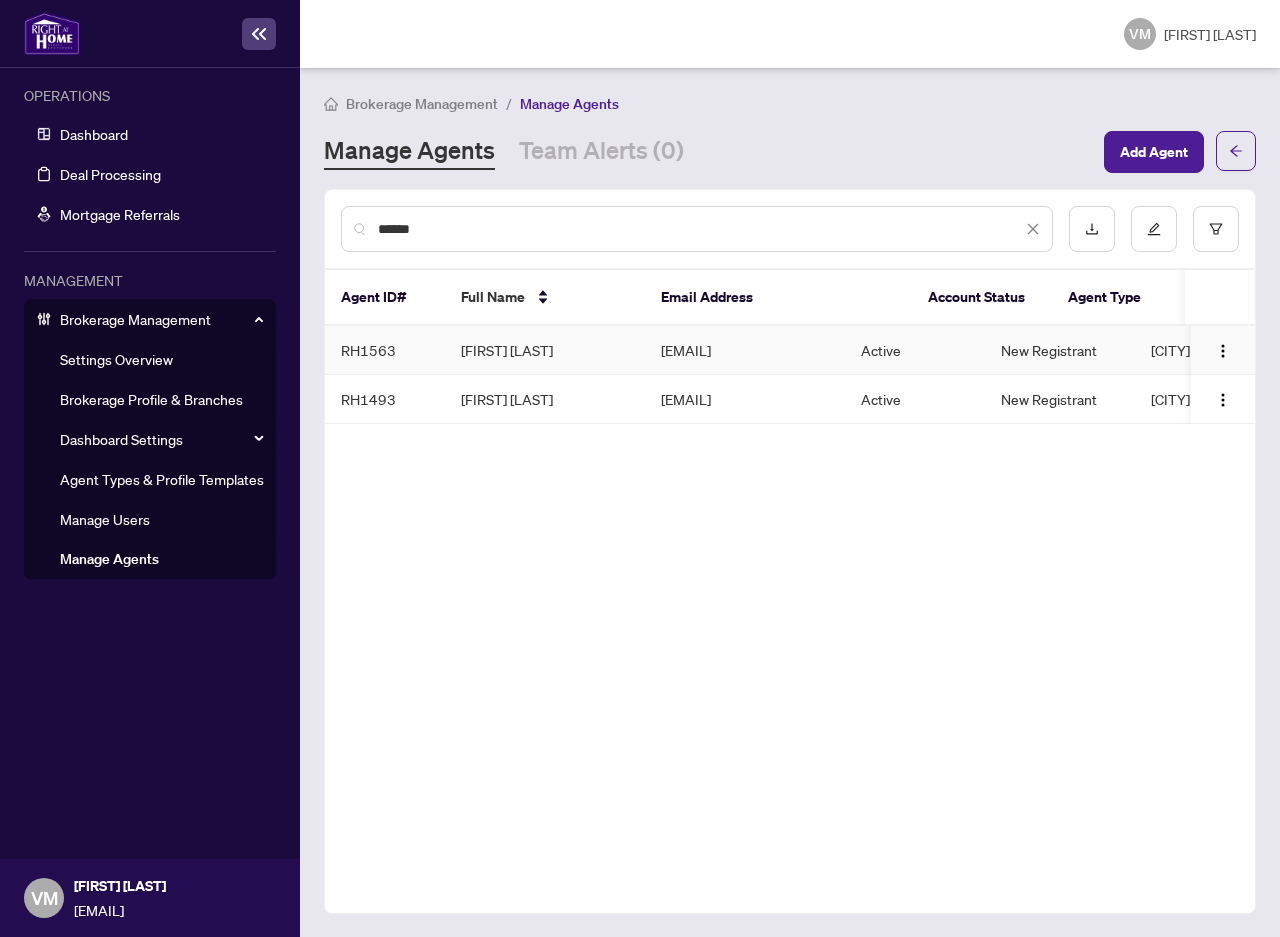 drag, startPoint x: 657, startPoint y: 359, endPoint x: 815, endPoint y: 348, distance: 158.38245 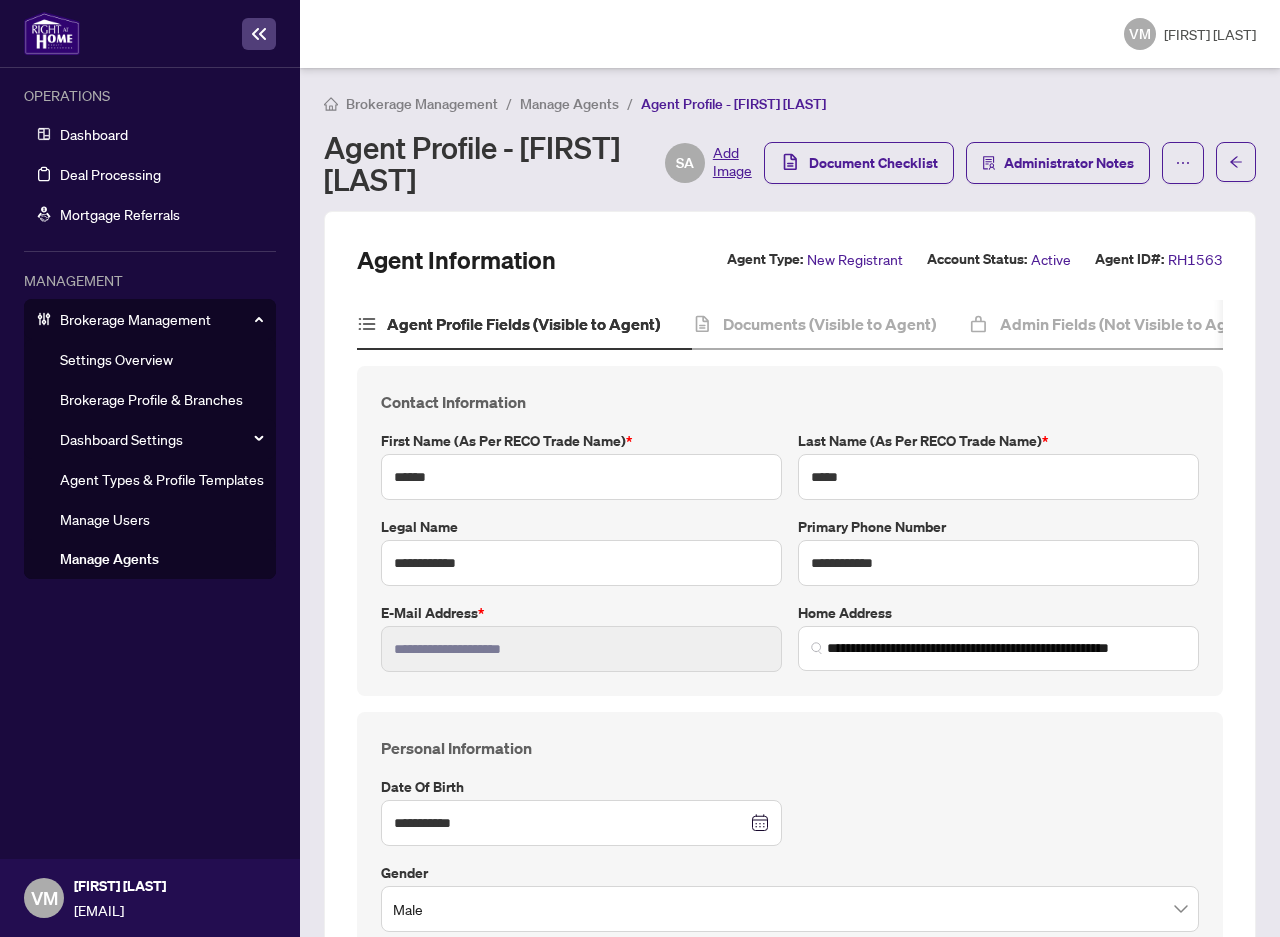 click on "Manage Agents" at bounding box center (109, 559) 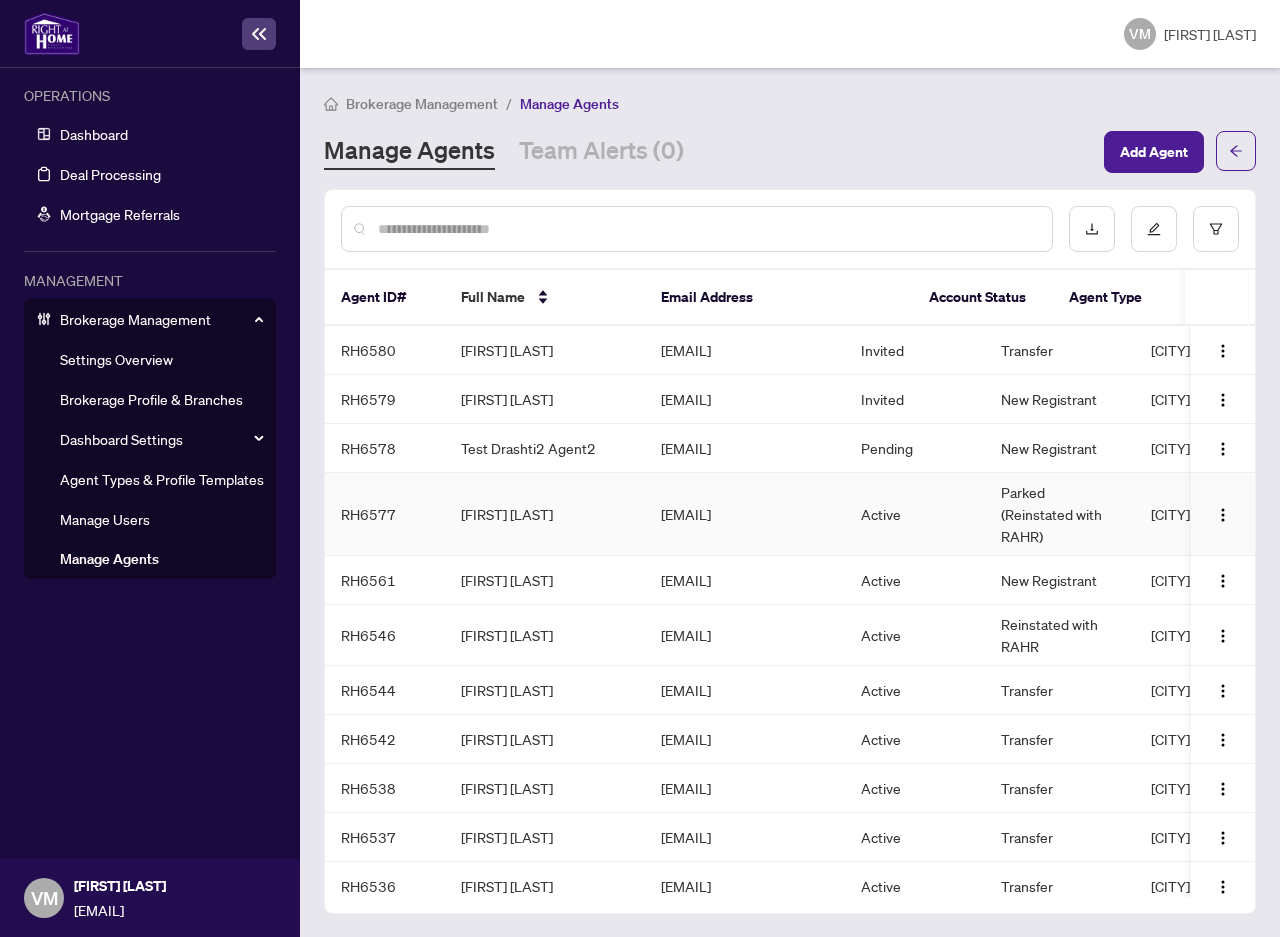 scroll, scrollTop: 0, scrollLeft: 72, axis: horizontal 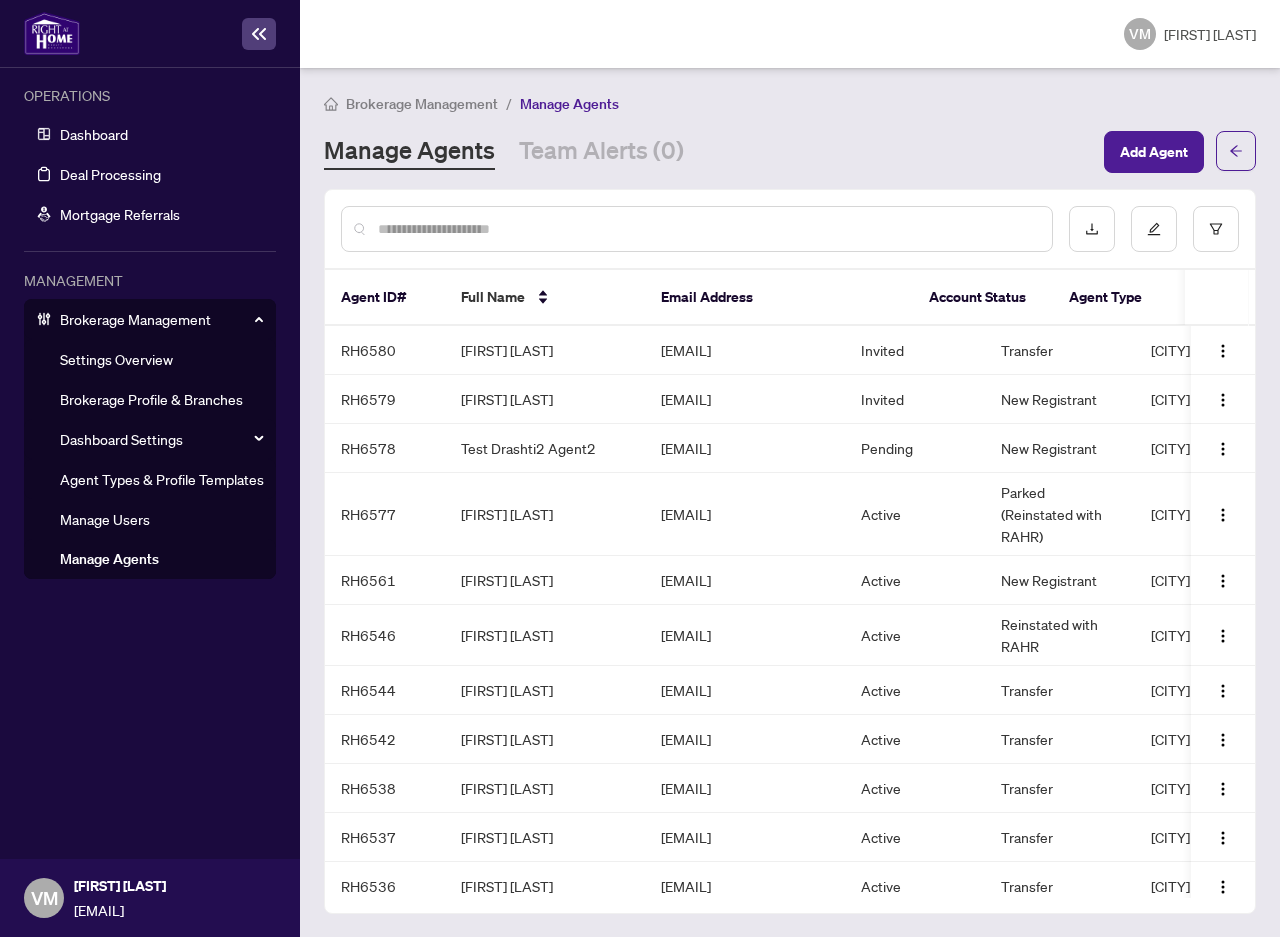 click on "Agent Types & Profile Templates" at bounding box center [162, 479] 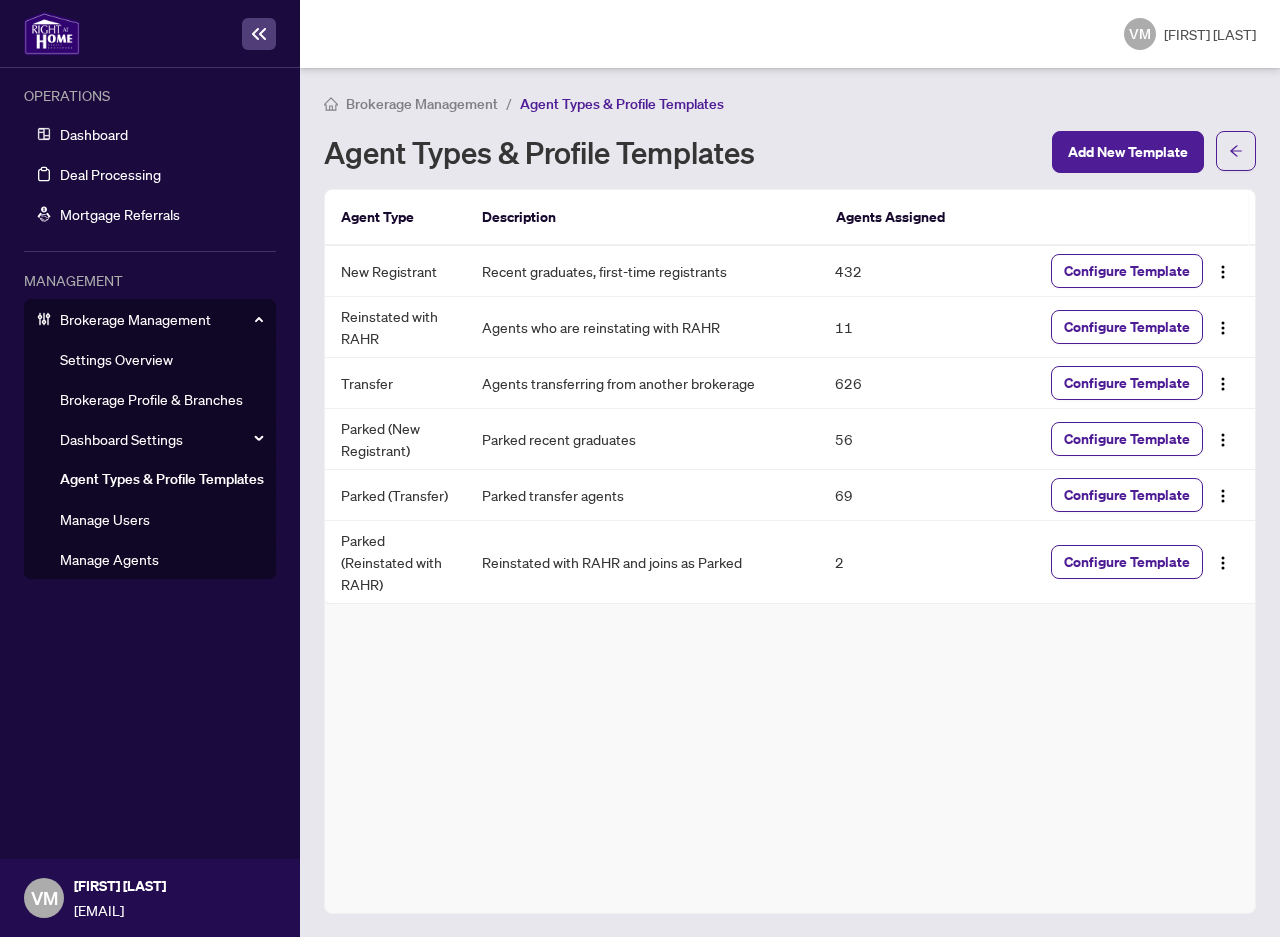 click on "Manage Agents" at bounding box center (109, 559) 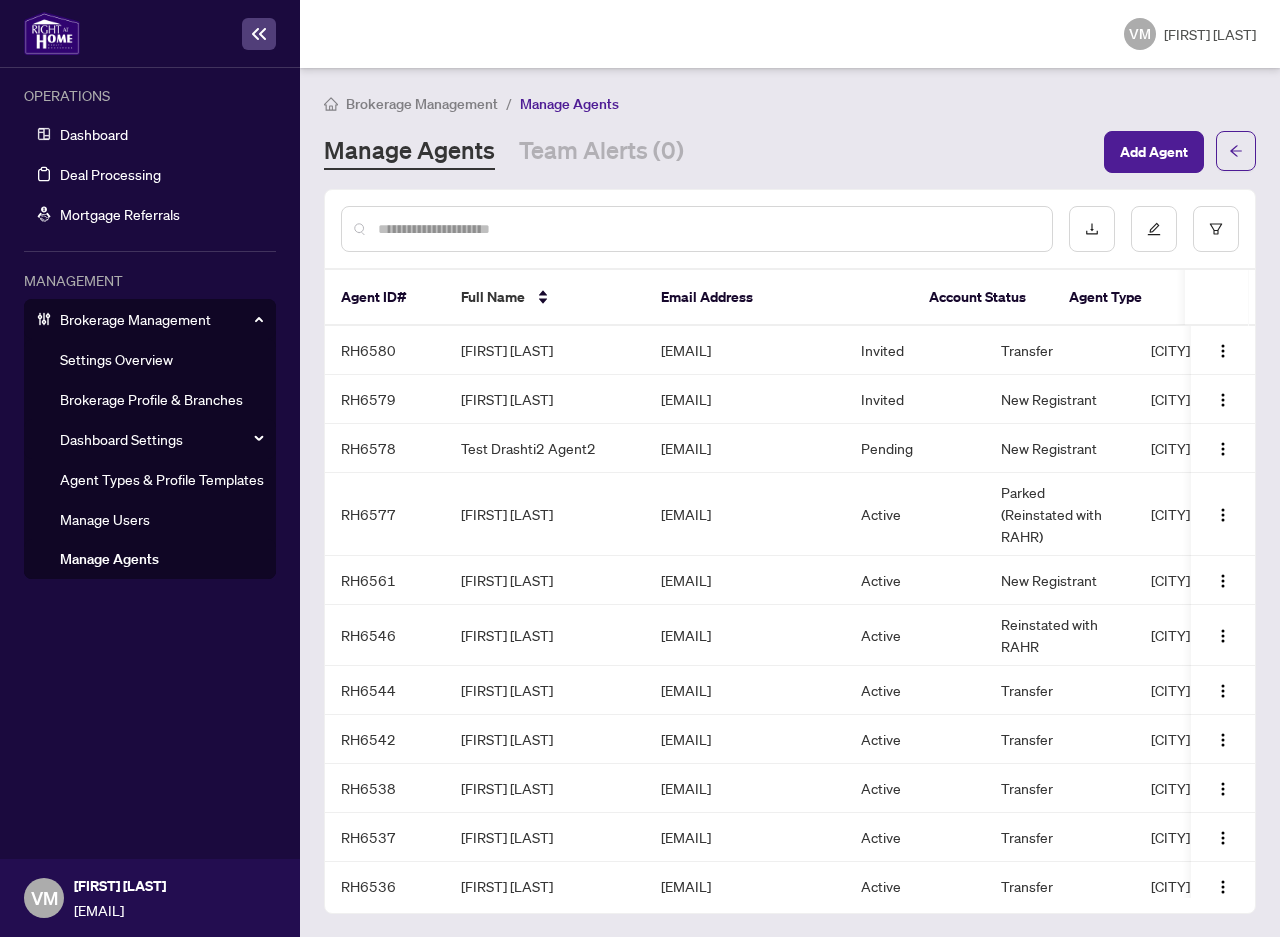 click at bounding box center (697, 229) 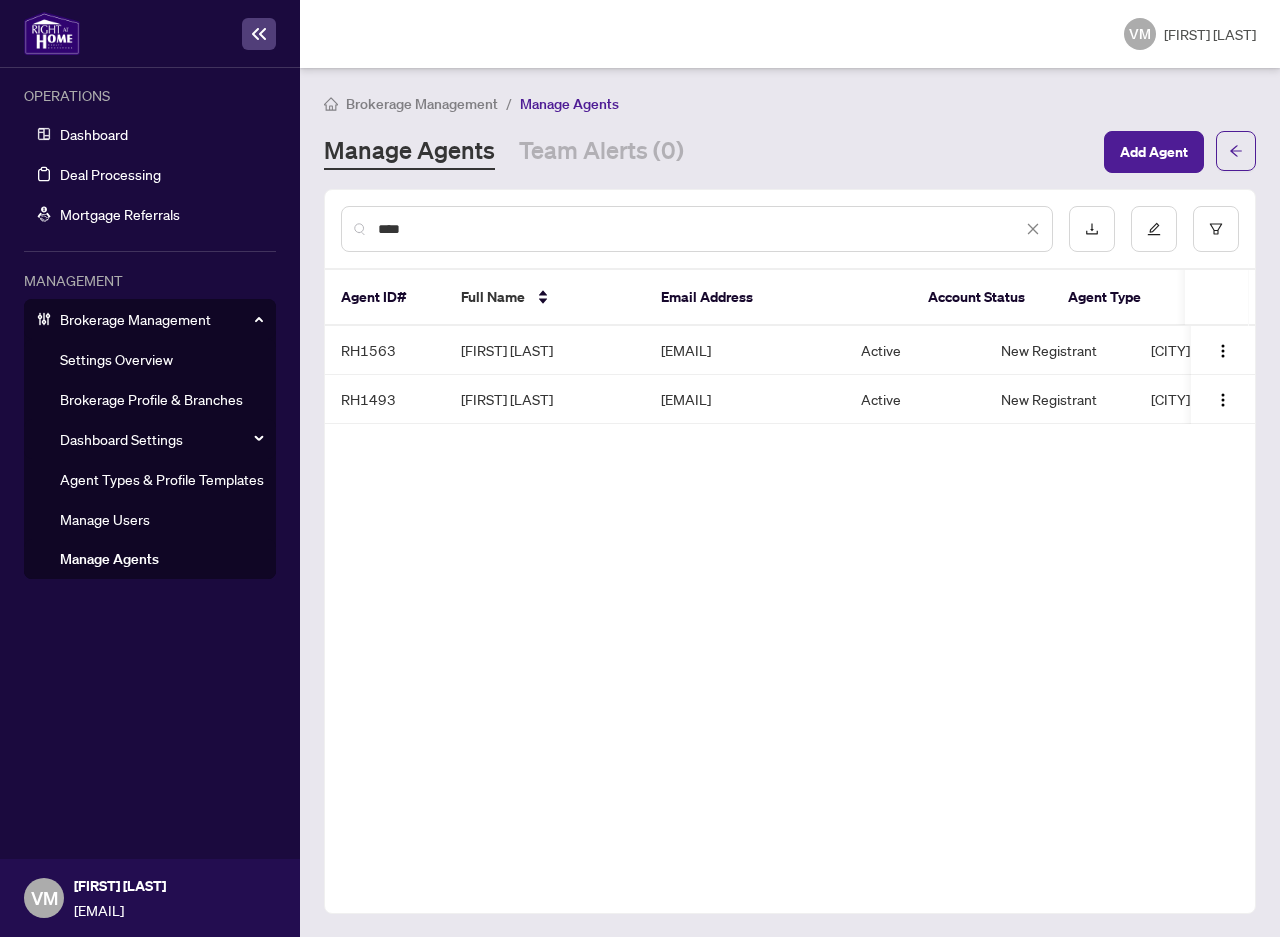 type on "****" 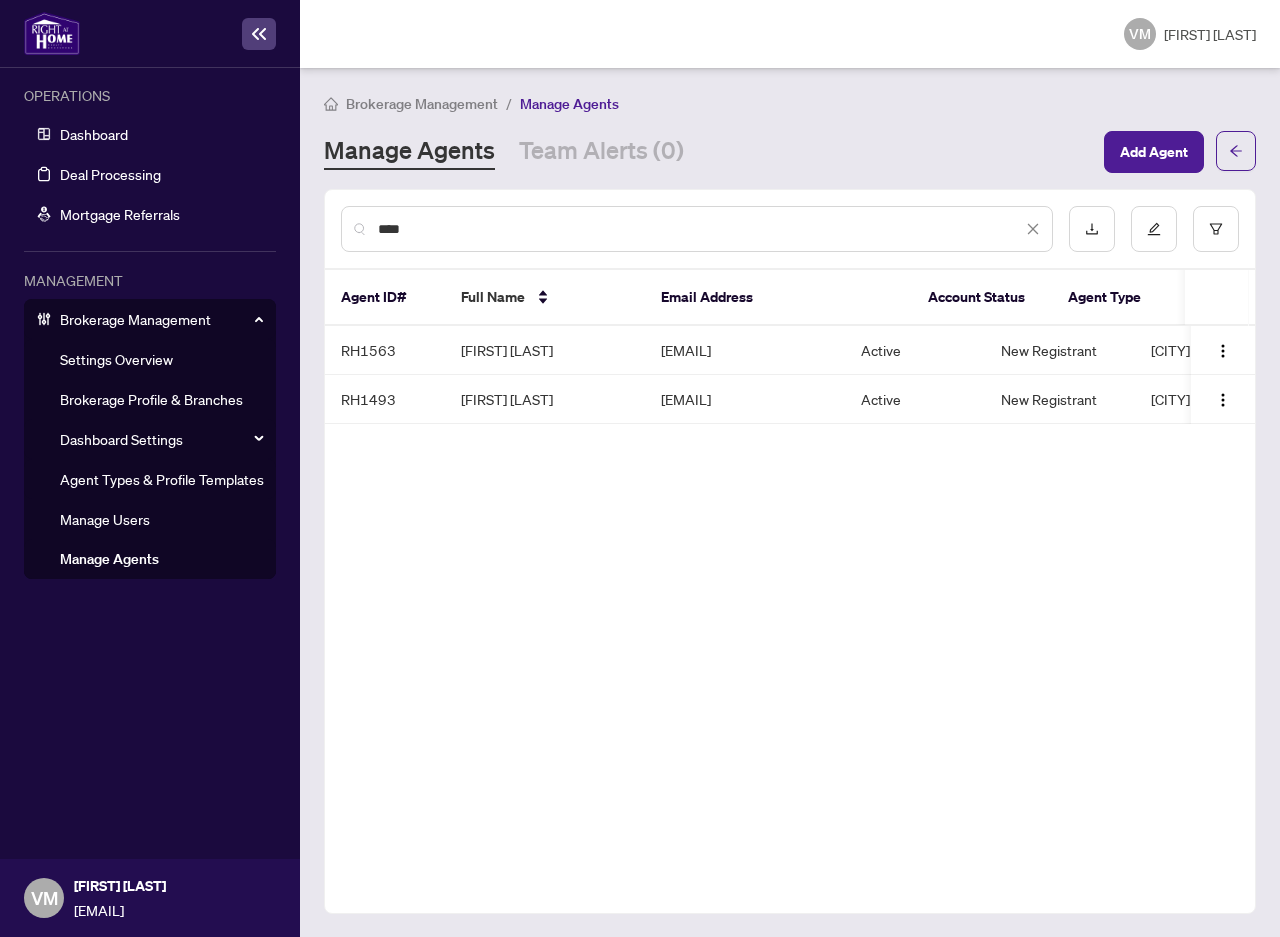 click on "Agent Types & Profile Templates" at bounding box center [162, 479] 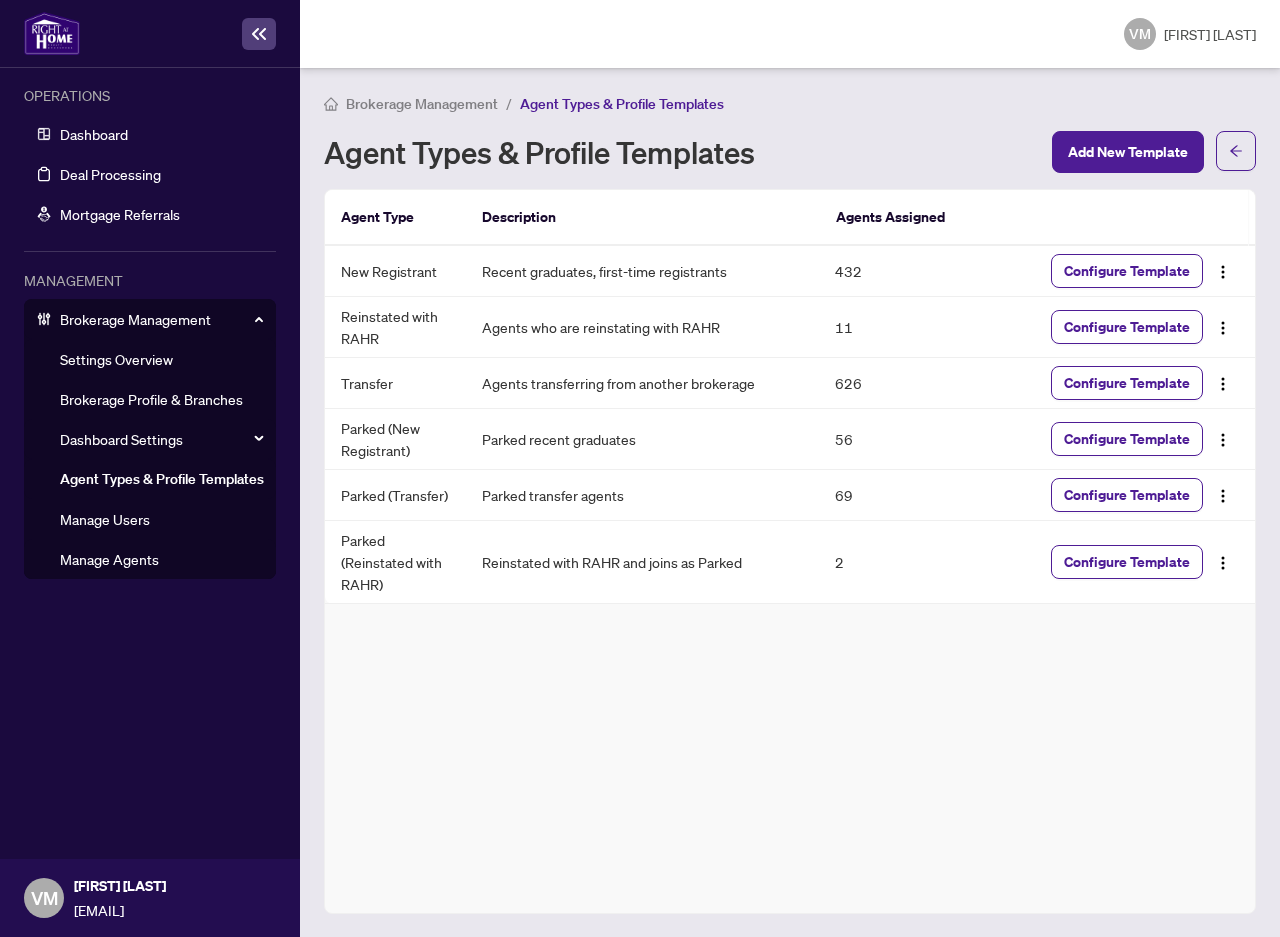 click on "Manage Agents" at bounding box center [109, 559] 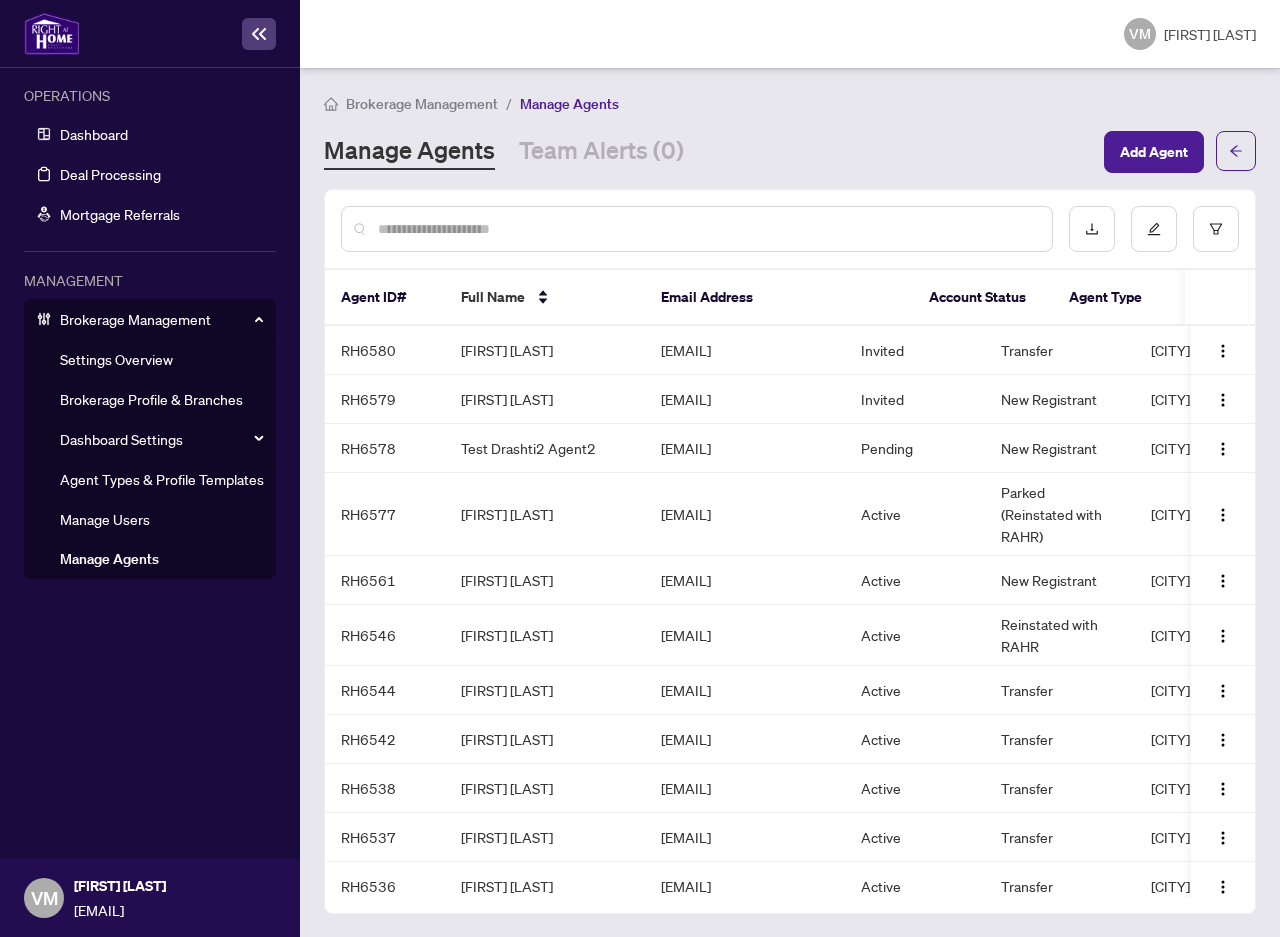 click at bounding box center (707, 229) 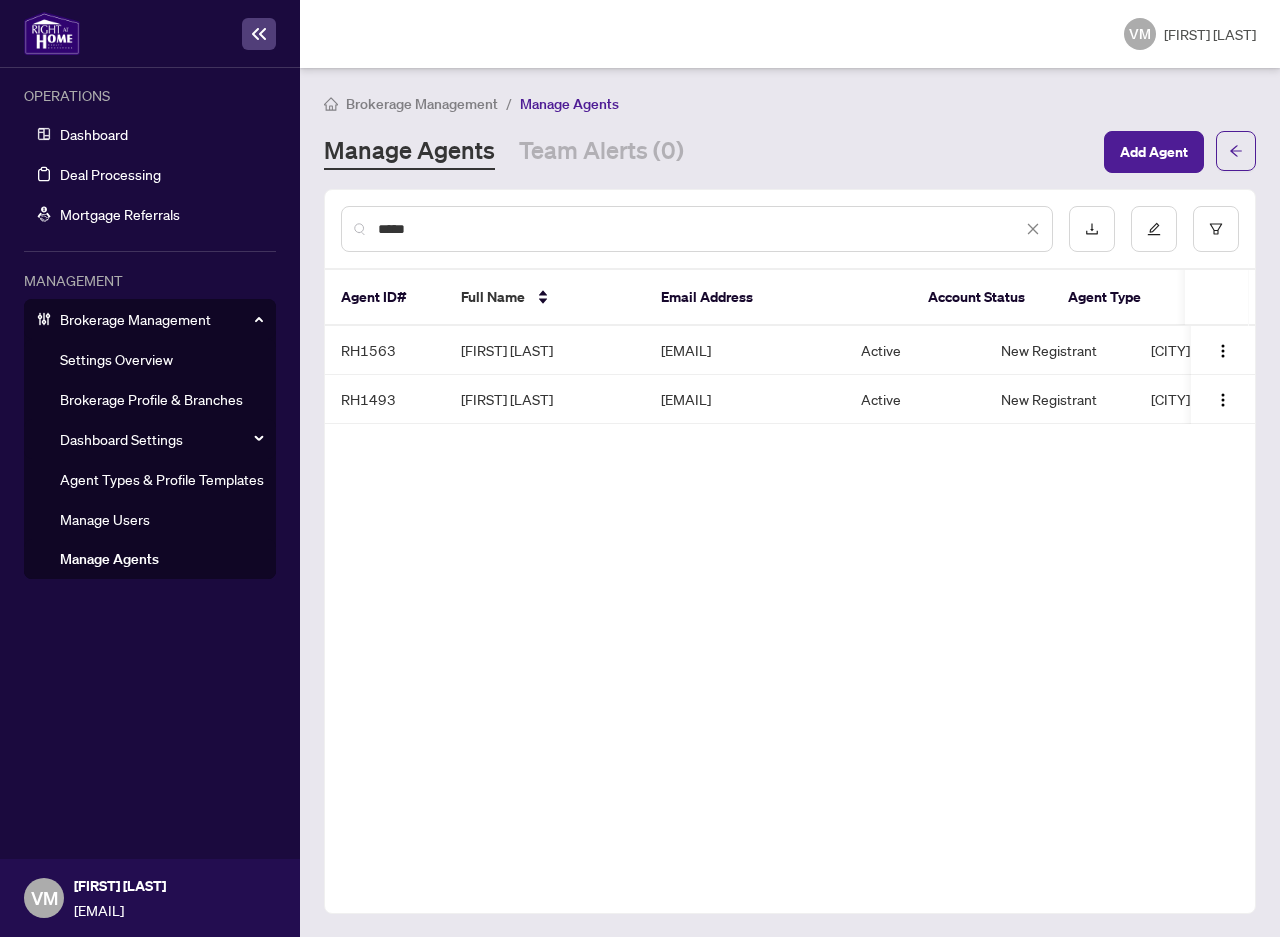 type on "*****" 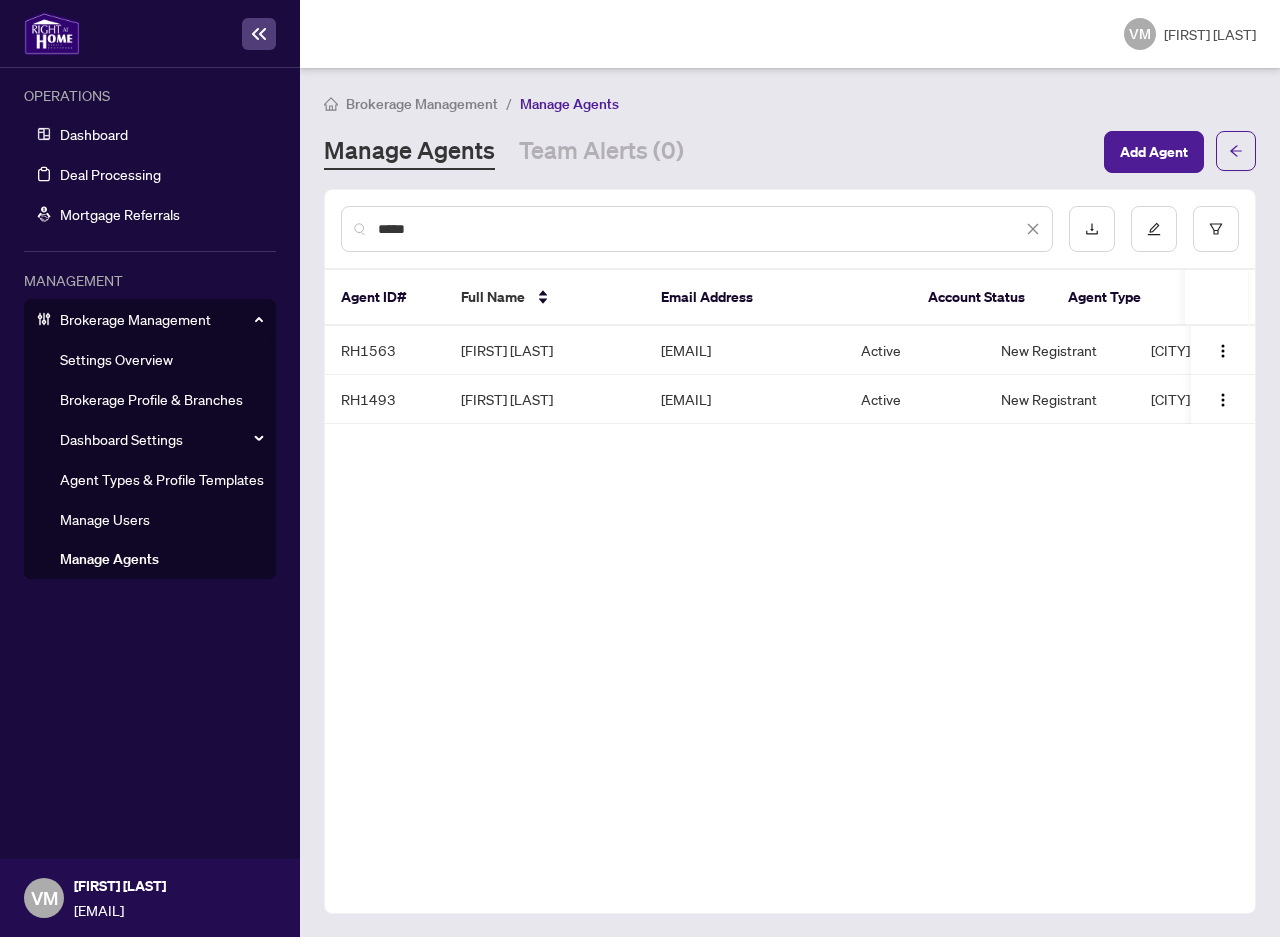drag, startPoint x: 826, startPoint y: 431, endPoint x: 1003, endPoint y: 430, distance: 177.00282 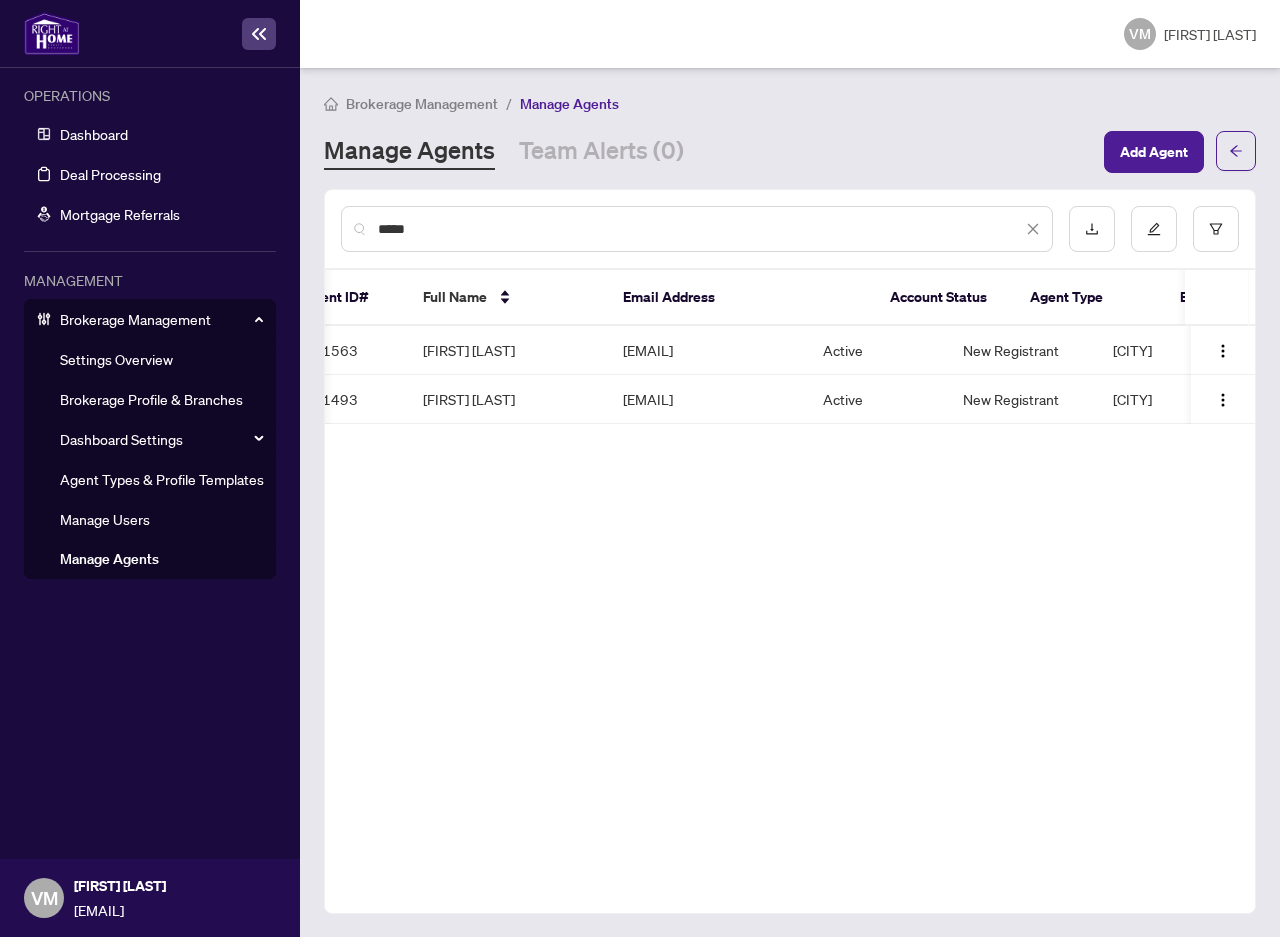 scroll, scrollTop: 0, scrollLeft: 120, axis: horizontal 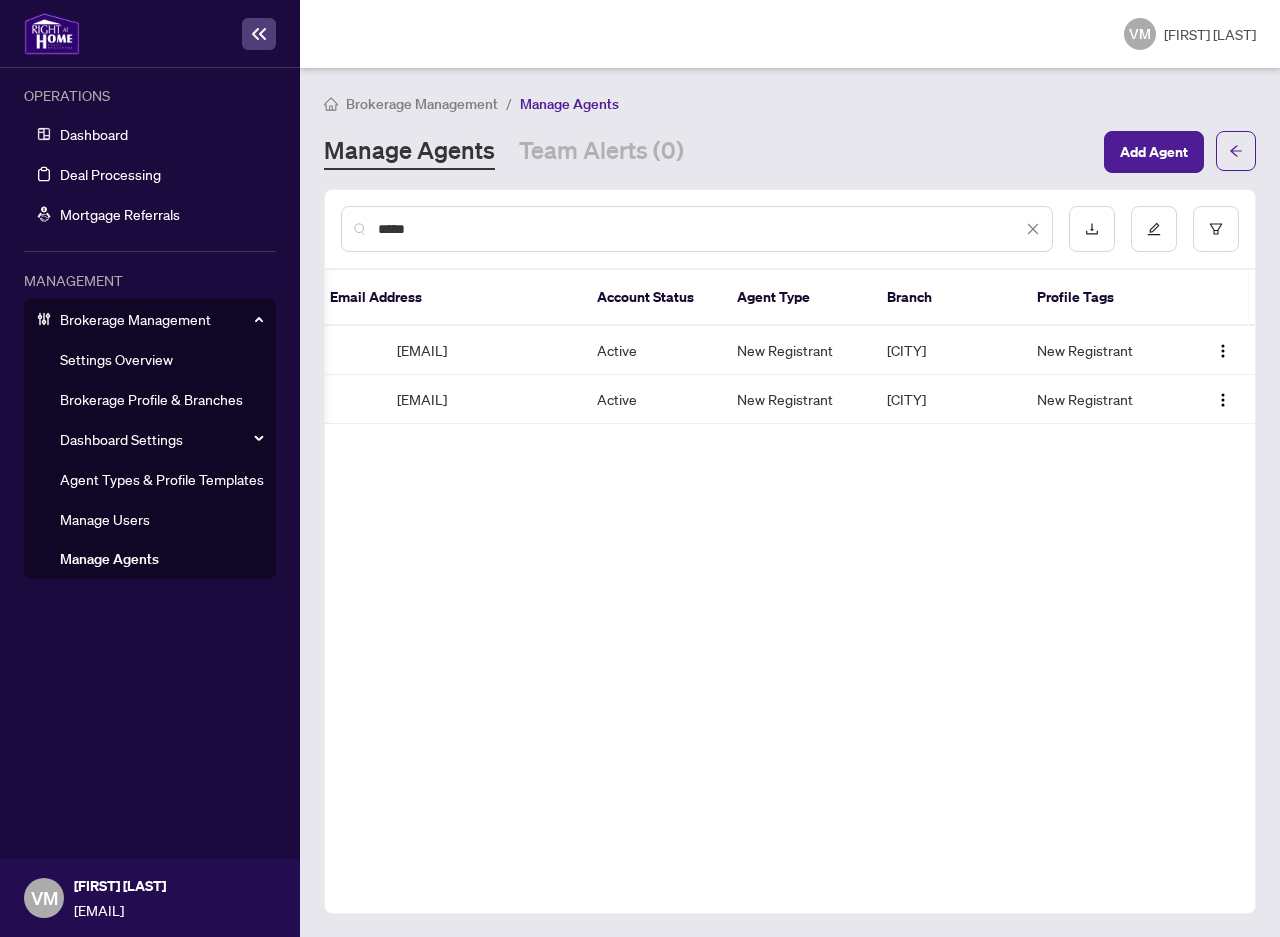 click on "***** Agent ID# [FIRST] [LAST] [EMAIL] Active New Registrant [CITY], [STATE] New Registrant RH1493 [FIRST] [LAST] [EMAIL] Active New Registrant [CITY], [STATE] New Registrant" at bounding box center [790, 551] 